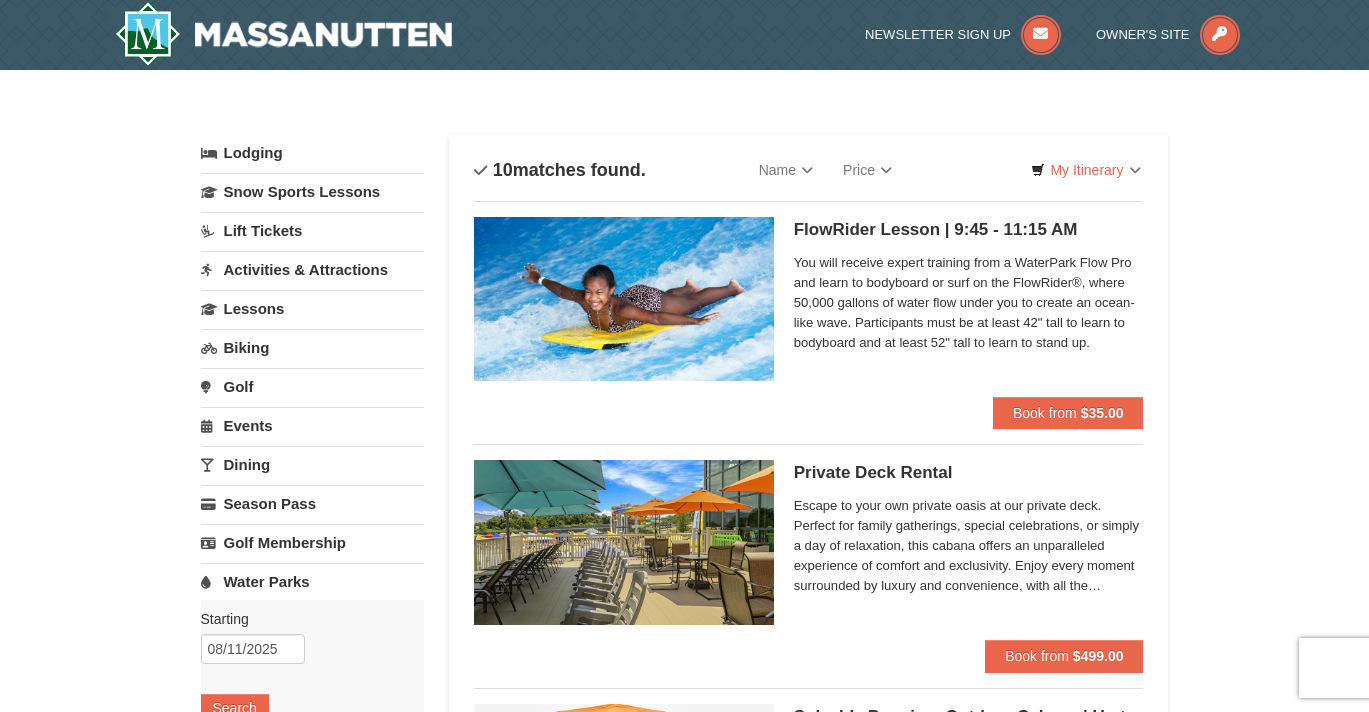 scroll, scrollTop: 0, scrollLeft: 0, axis: both 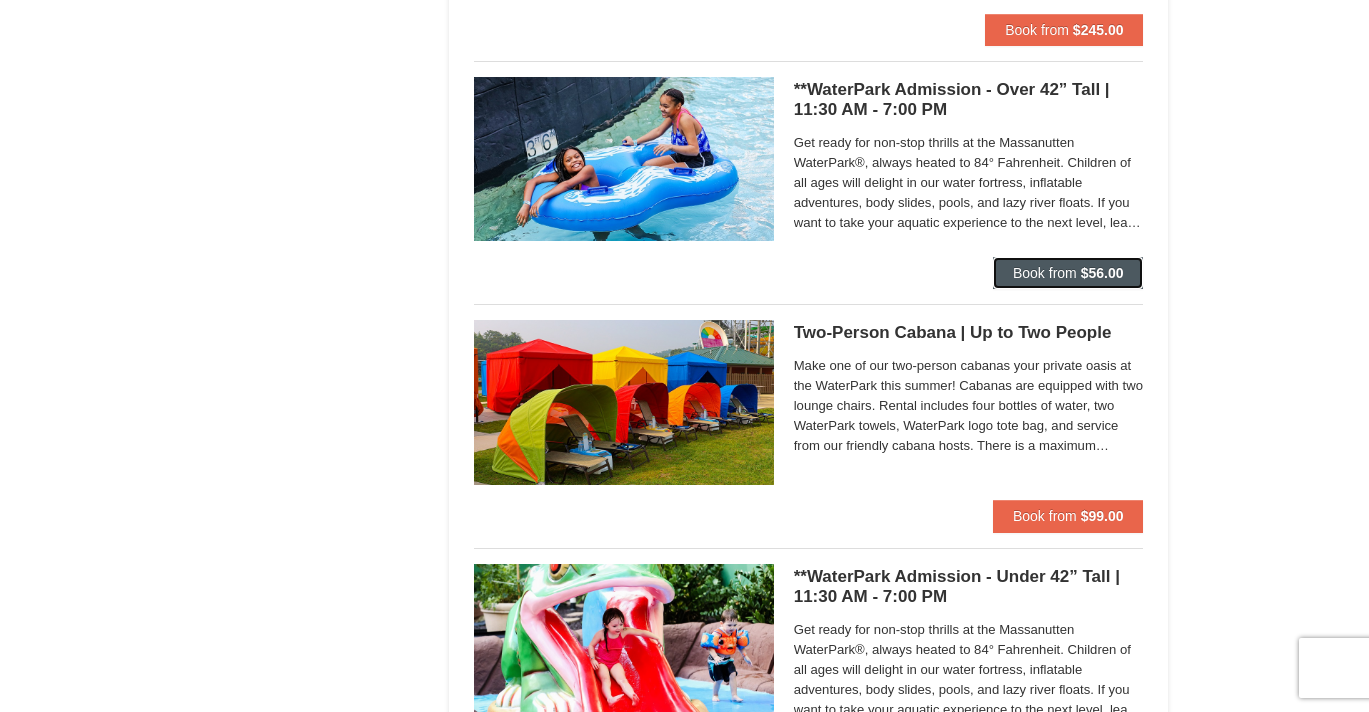 click on "Book from" at bounding box center (1045, 273) 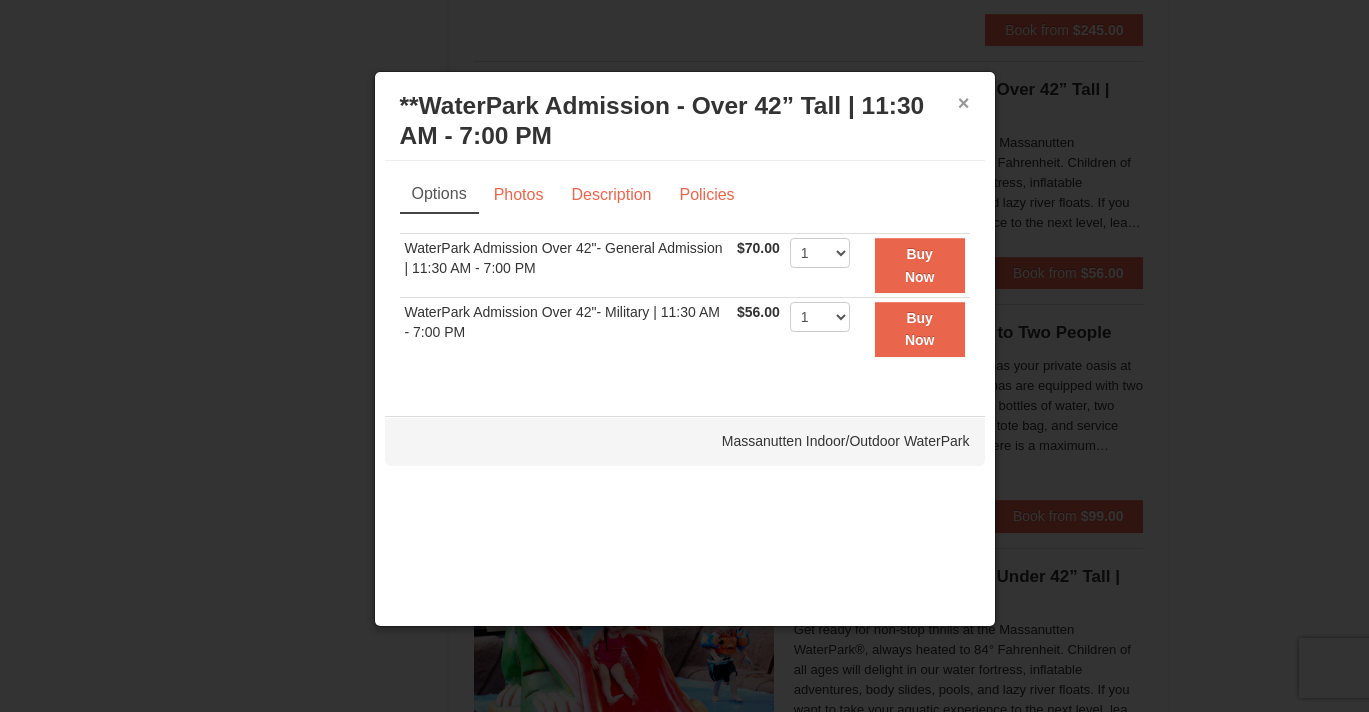 click on "×" at bounding box center [964, 103] 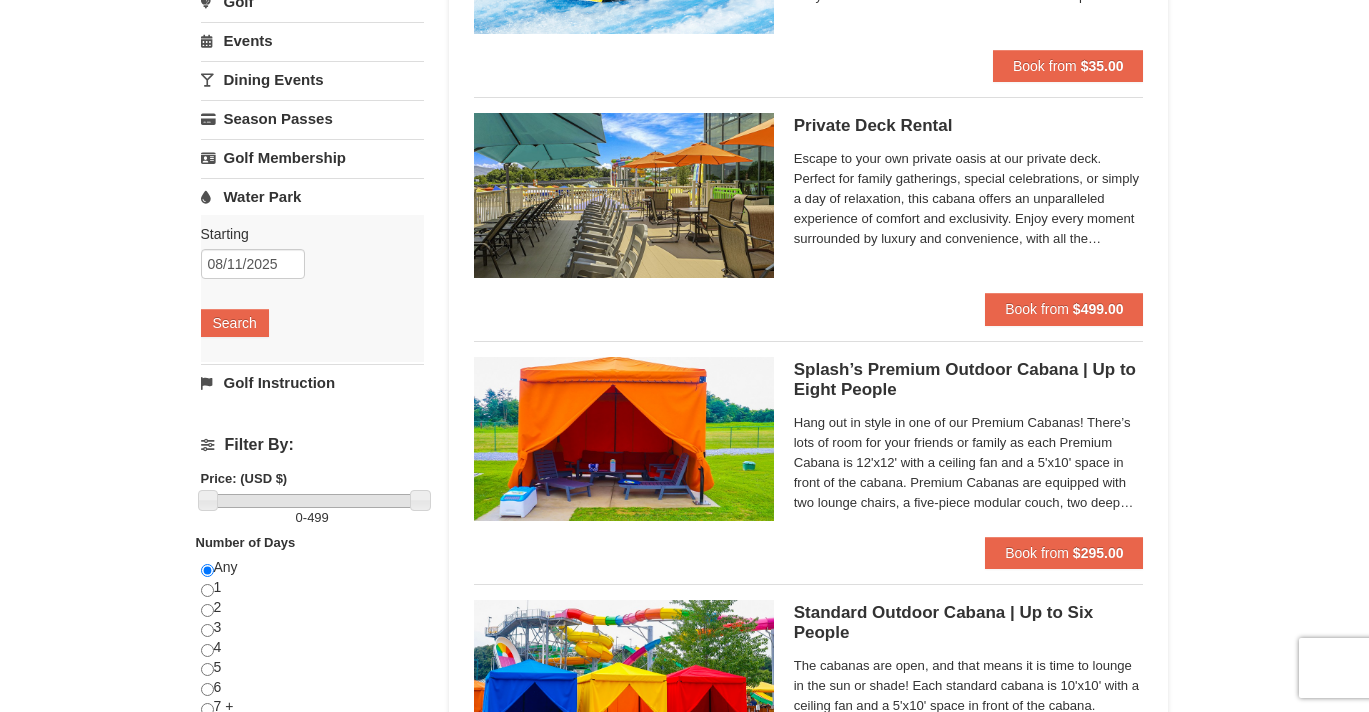 scroll, scrollTop: 0, scrollLeft: 0, axis: both 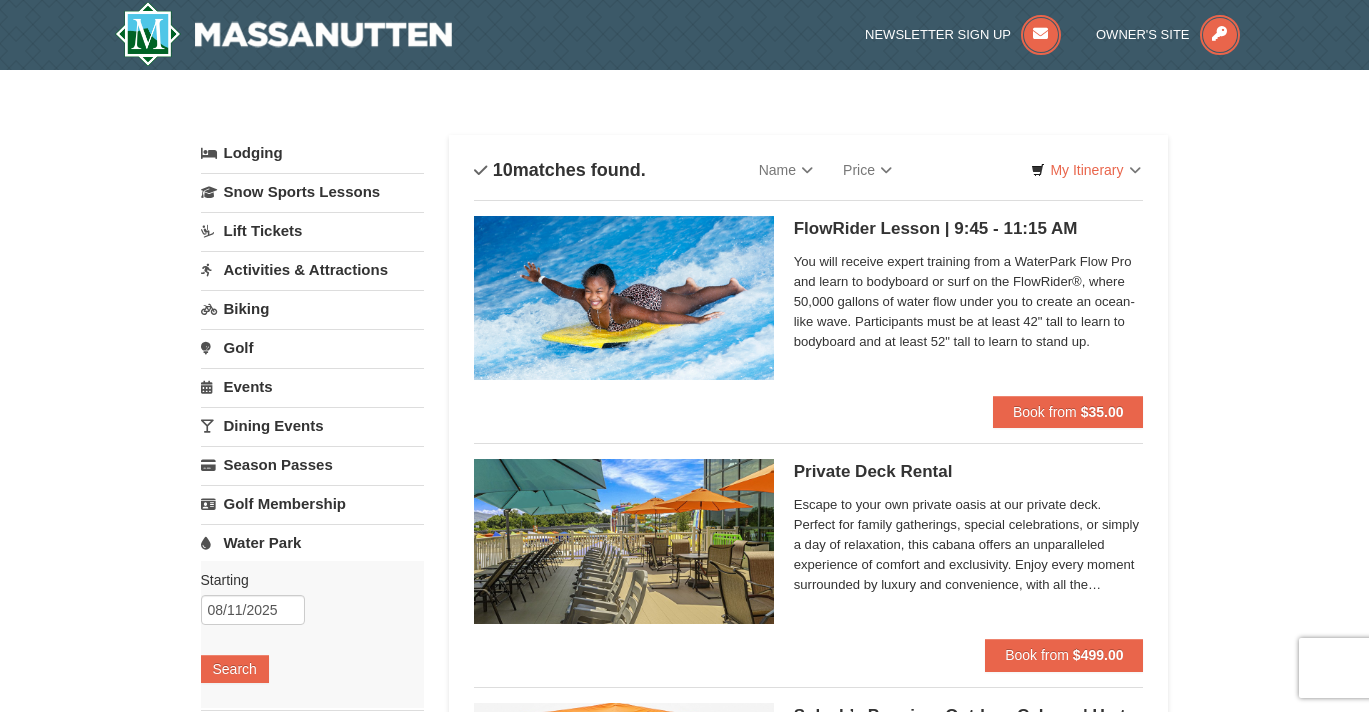 click on "Activities & Attractions" at bounding box center (312, 269) 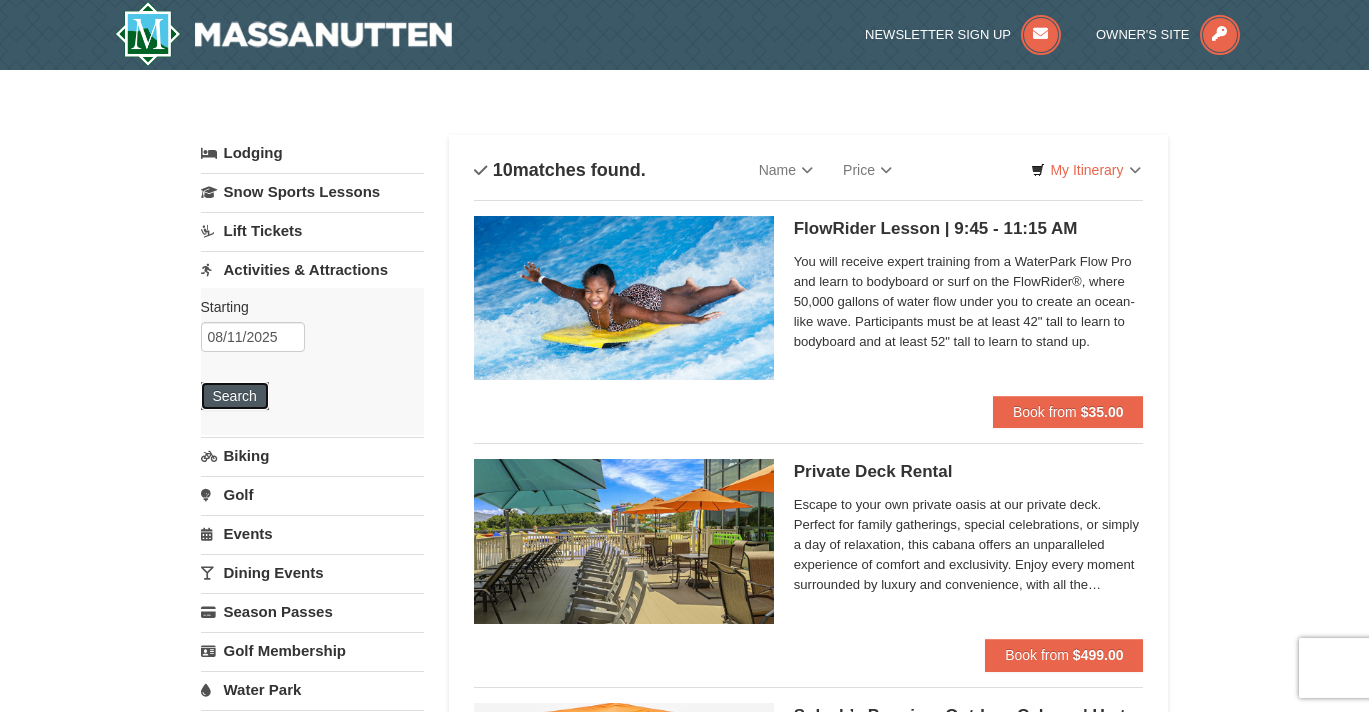 click on "Search" at bounding box center (235, 396) 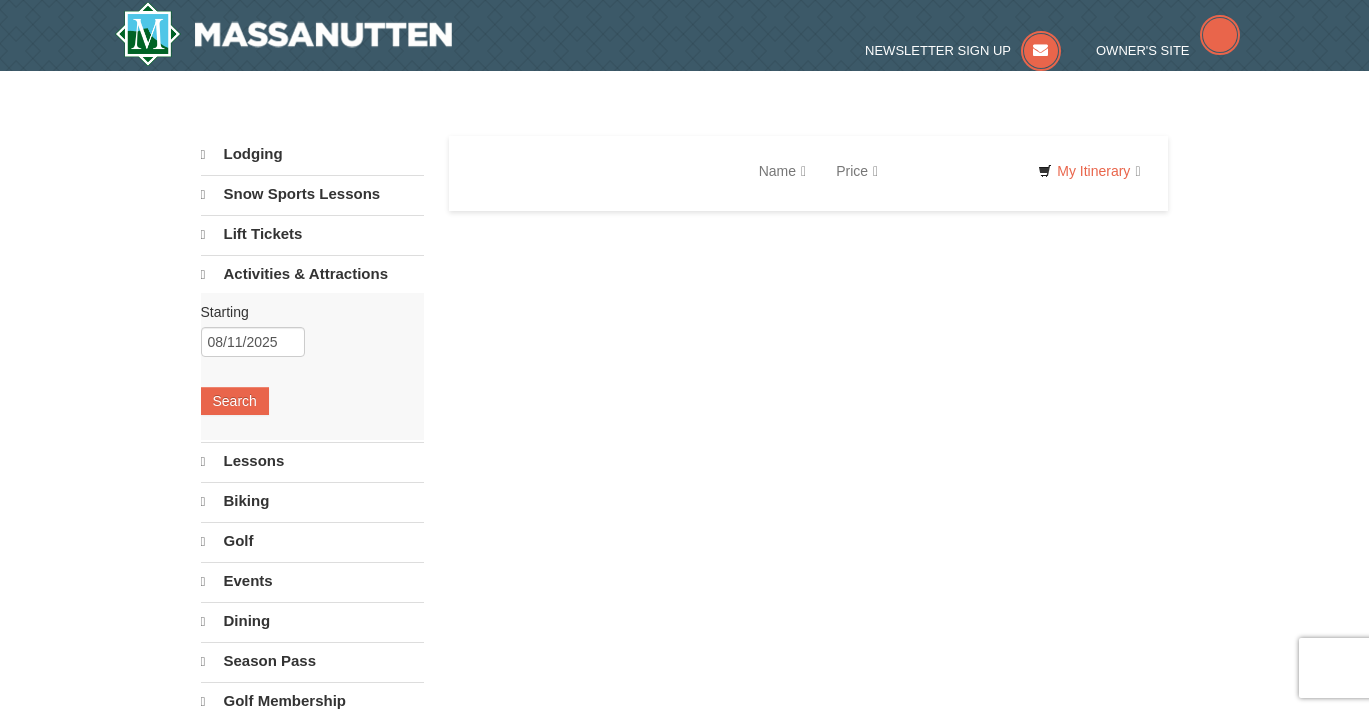 scroll, scrollTop: 0, scrollLeft: 0, axis: both 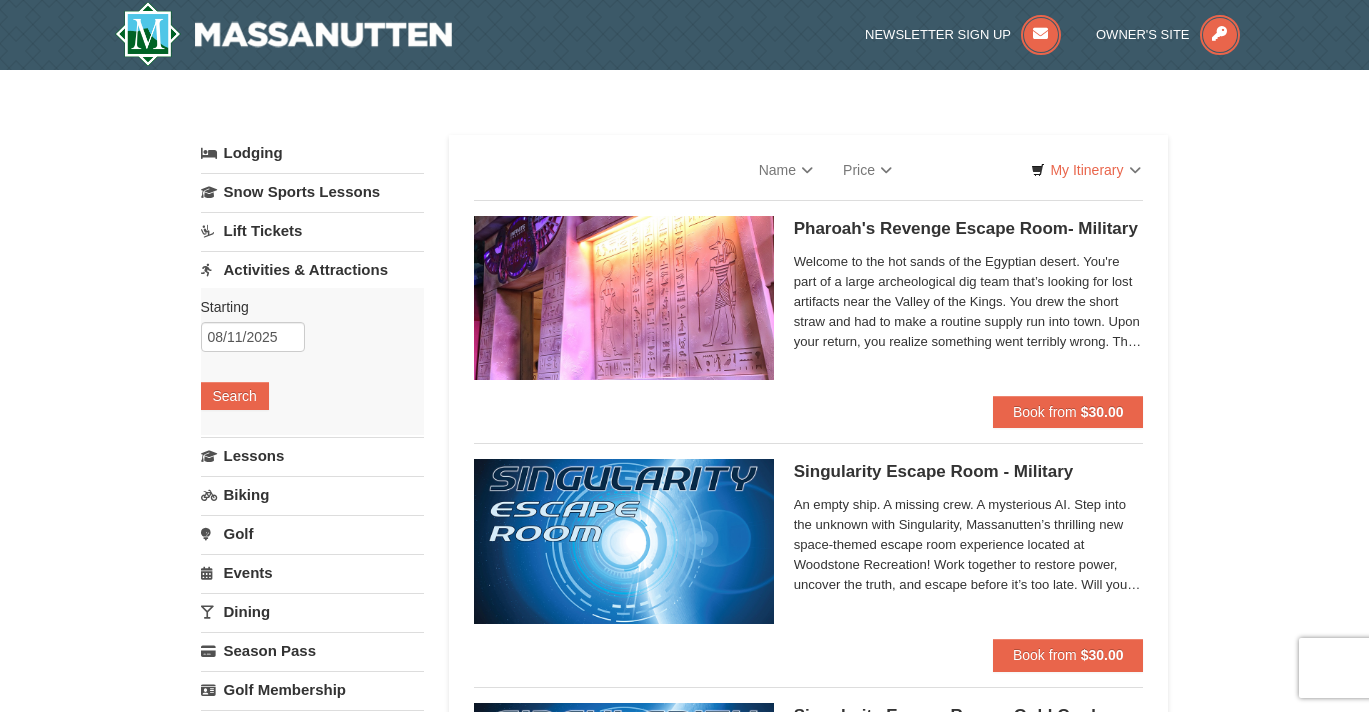 select on "8" 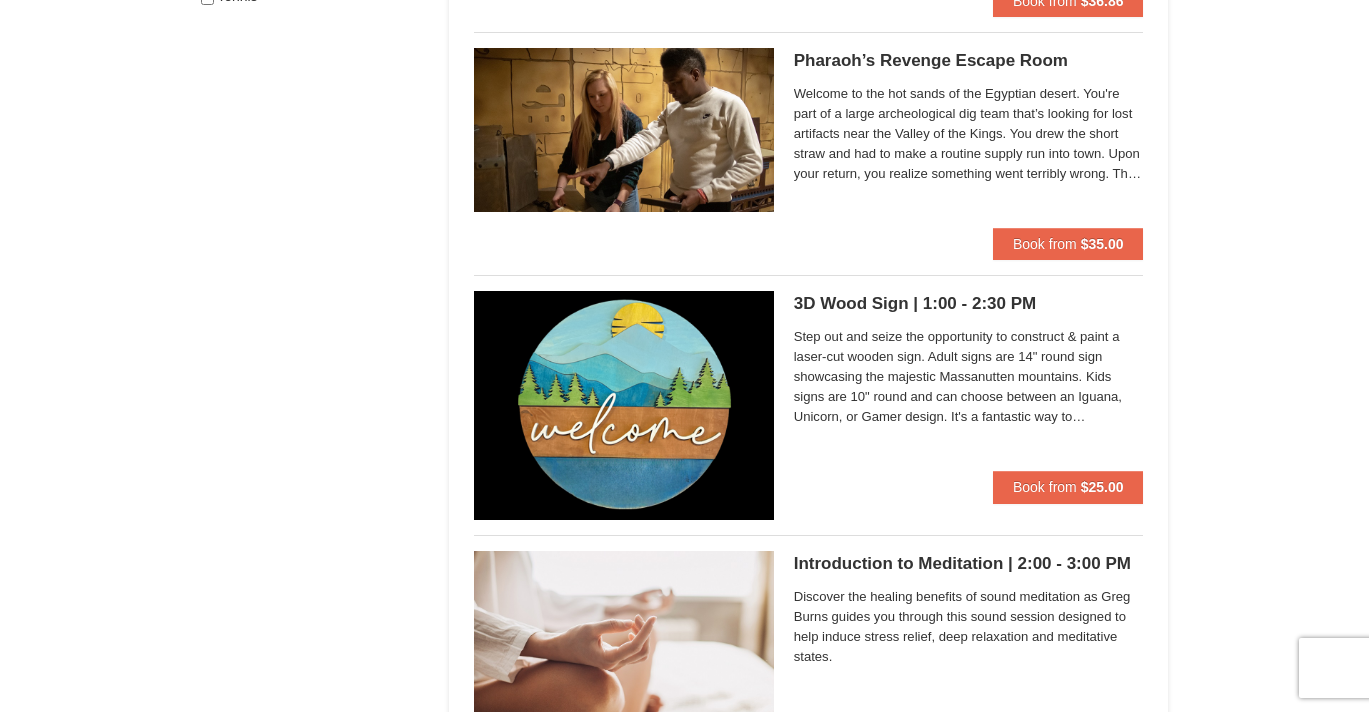 scroll, scrollTop: 1412, scrollLeft: 0, axis: vertical 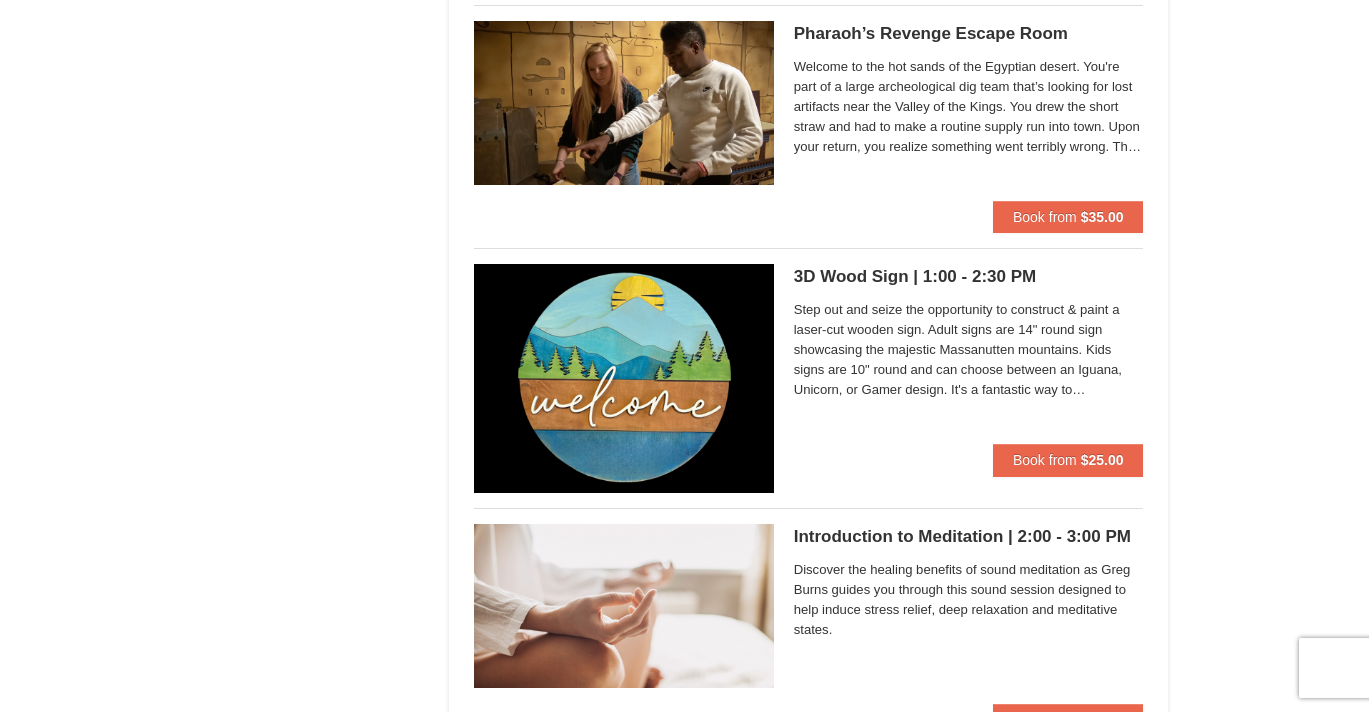 click on "Welcome to the hot sands of the Egyptian desert. You're part of a large archeological dig team that’s looking for lost artifacts near the Valley of the Kings. You drew the short straw and had to make a routine  supply run into town. Upon your return, you realize something went terribly wrong. The other members who stayed behind at the dig site are lying outside of the field office, barely conscious and near death. Now it’s up to you to figure out what caused this sickness and help  the team before it’s too late.
Pharaoh’s Revenge has physical requirements, including being able to stoop down for a short period of time as well as brief overhead reaching. If a group has difficulty doing either of these activities, please ask our Gamemaster for assistance. | Ages 13+" at bounding box center (969, 107) 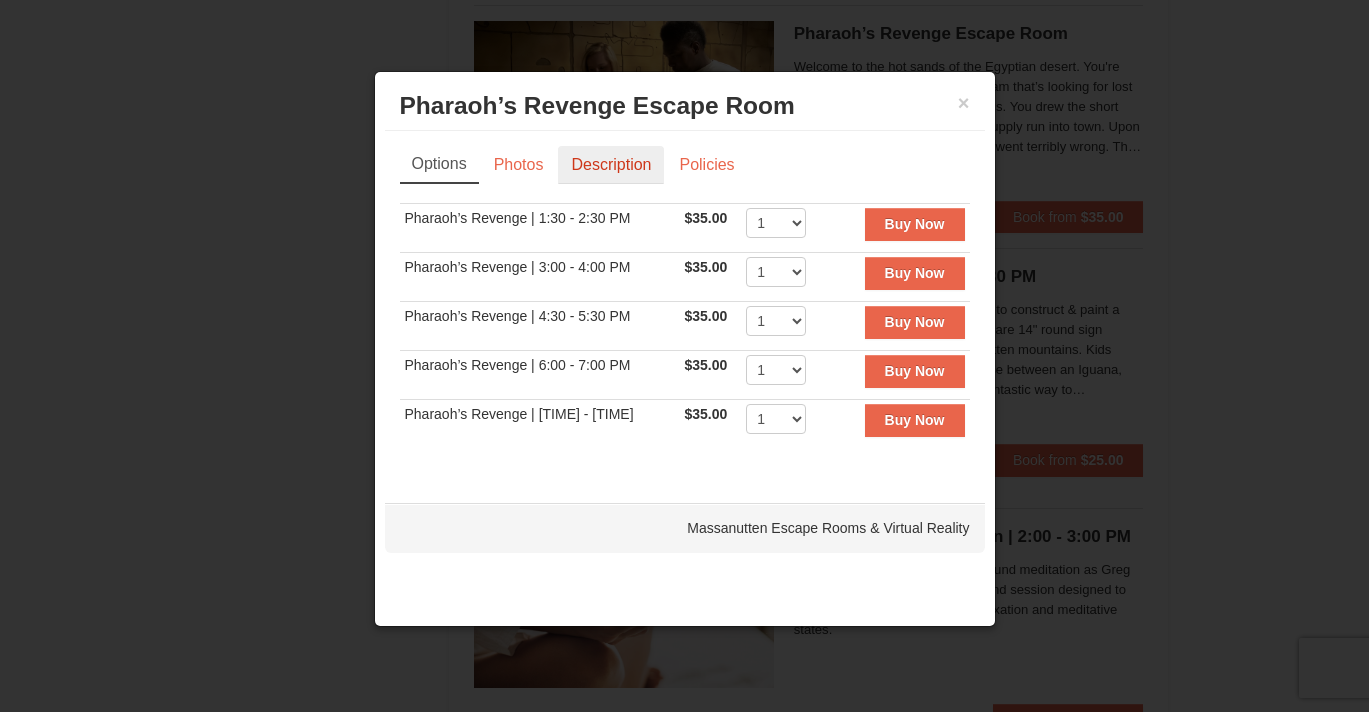 click on "Description" at bounding box center [611, 165] 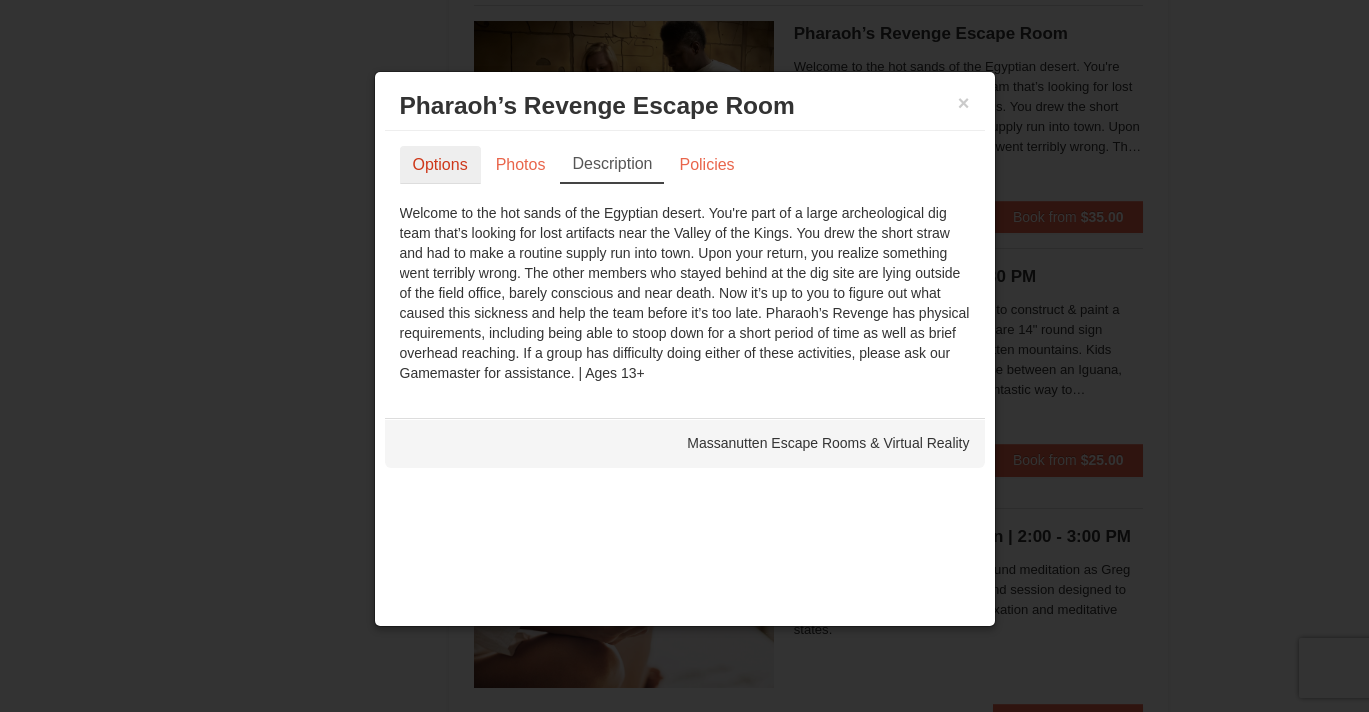 click on "Options" at bounding box center [440, 165] 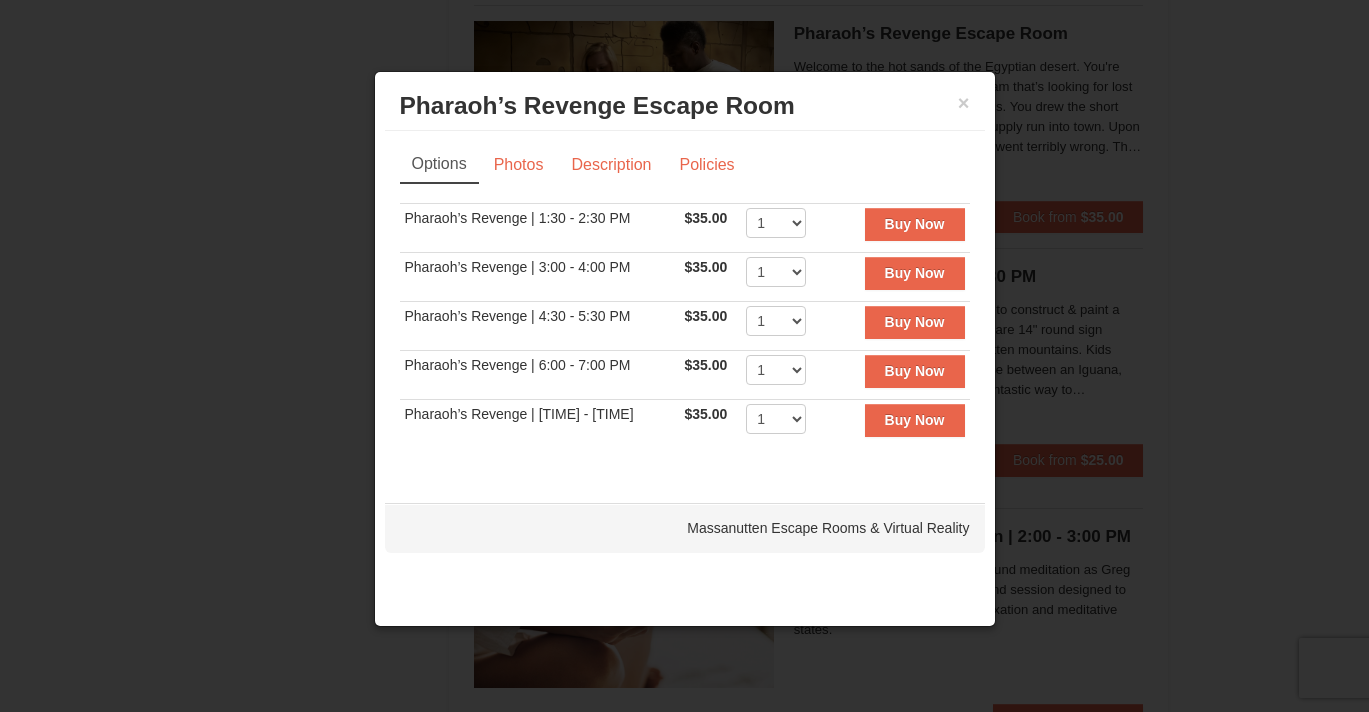 click on "×
Pharaoh’s Revenge Escape Room  Massanutten Escape Rooms & Virtual Reality" at bounding box center (685, 106) 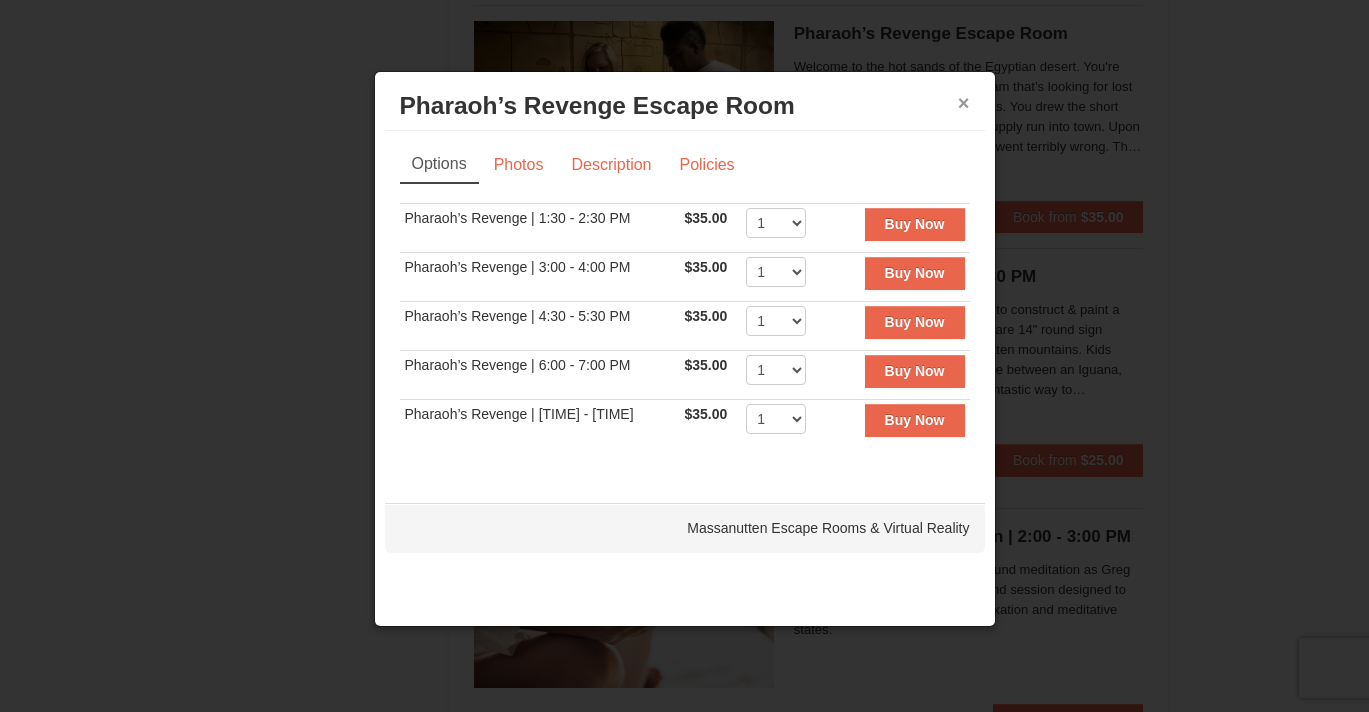 click on "×" at bounding box center (964, 103) 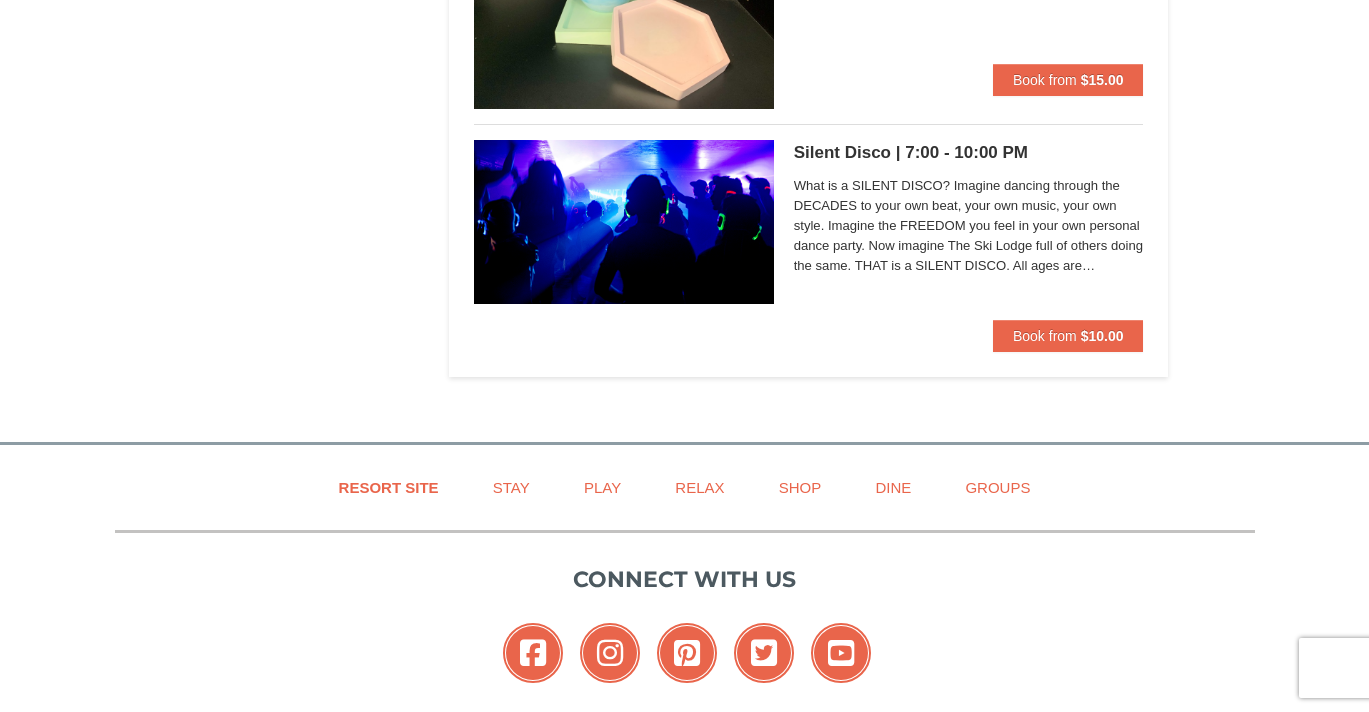 scroll, scrollTop: 6661, scrollLeft: 0, axis: vertical 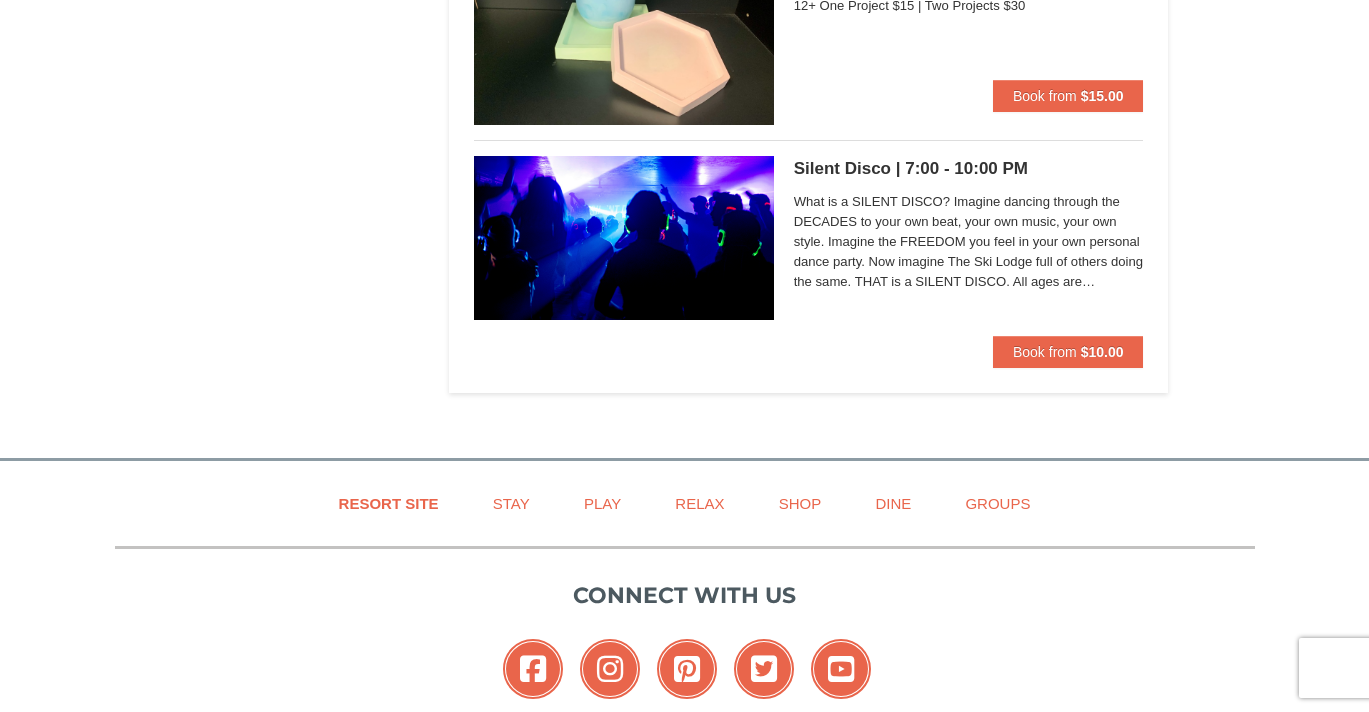 click on "What is a SILENT DISCO? Imagine dancing through the DECADES to your own beat, your own music, your own style. Imagine the FREEDOM you feel in your own personal dance party. Now imagine The Ski Lodge full of others doing the same. THAT is a SILENT DISCO. All ages are welcomed!" at bounding box center (969, 242) 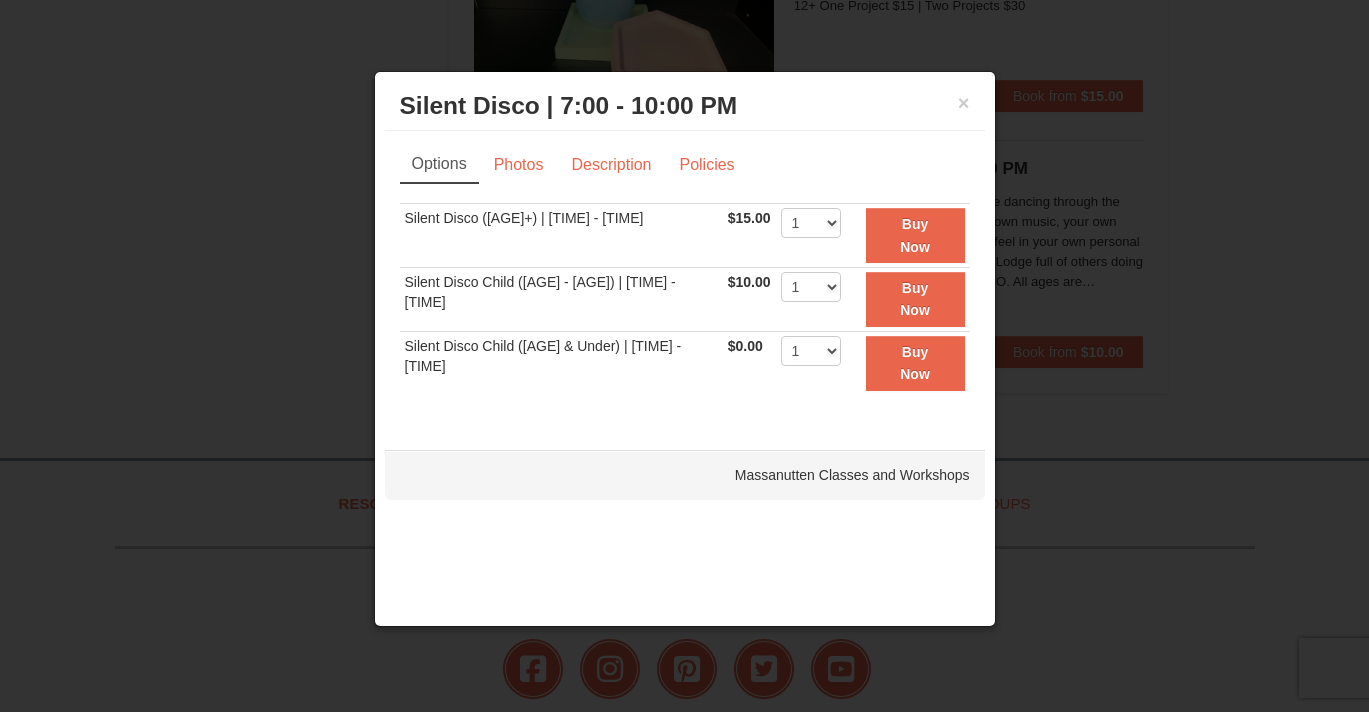 click on "Silent Disco | 7:00 - 10:00 PM  Massanutten Classes and Workshops" at bounding box center (685, 106) 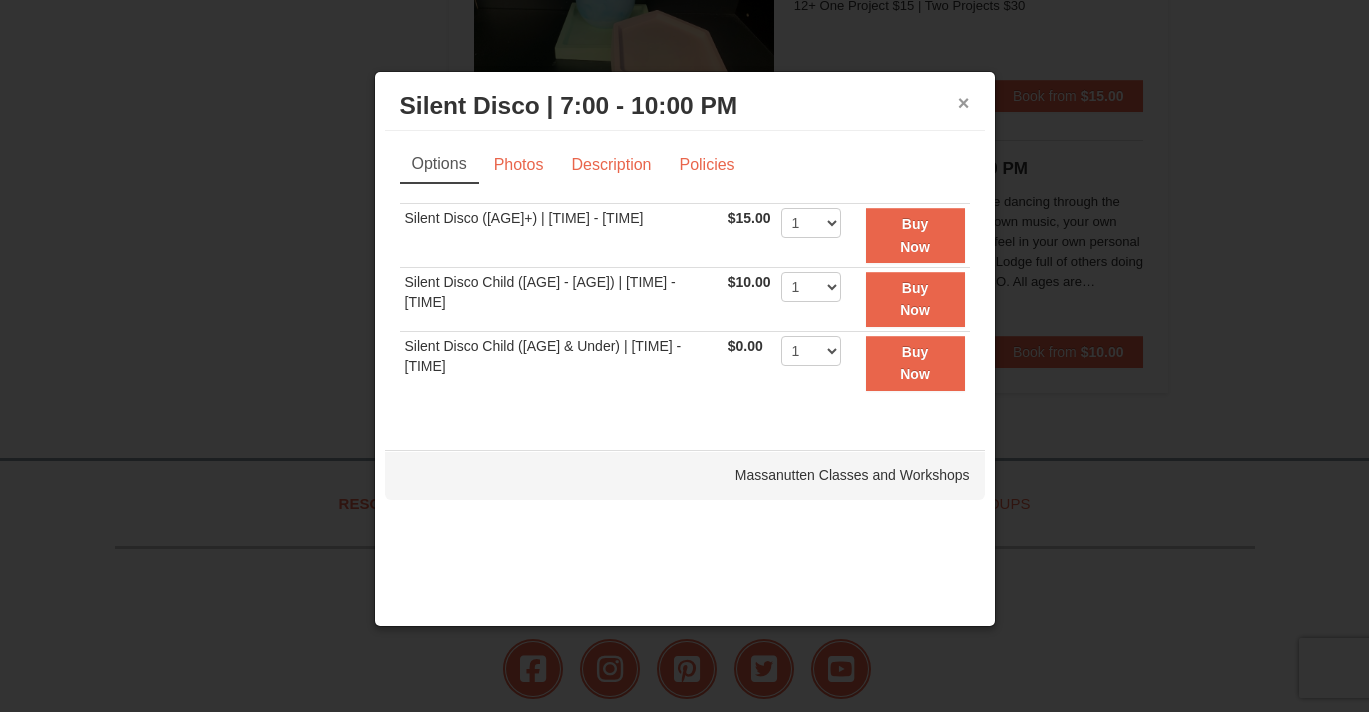 click on "×" at bounding box center [964, 103] 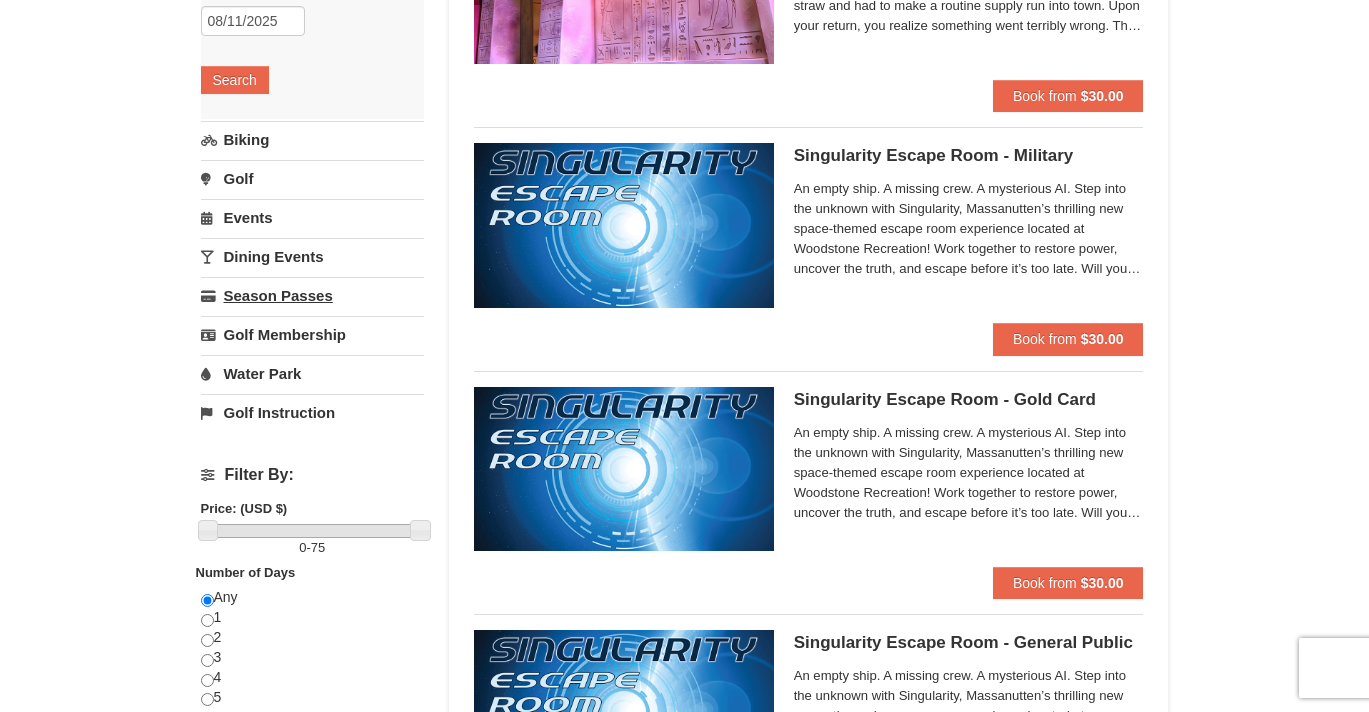 scroll, scrollTop: 346, scrollLeft: 0, axis: vertical 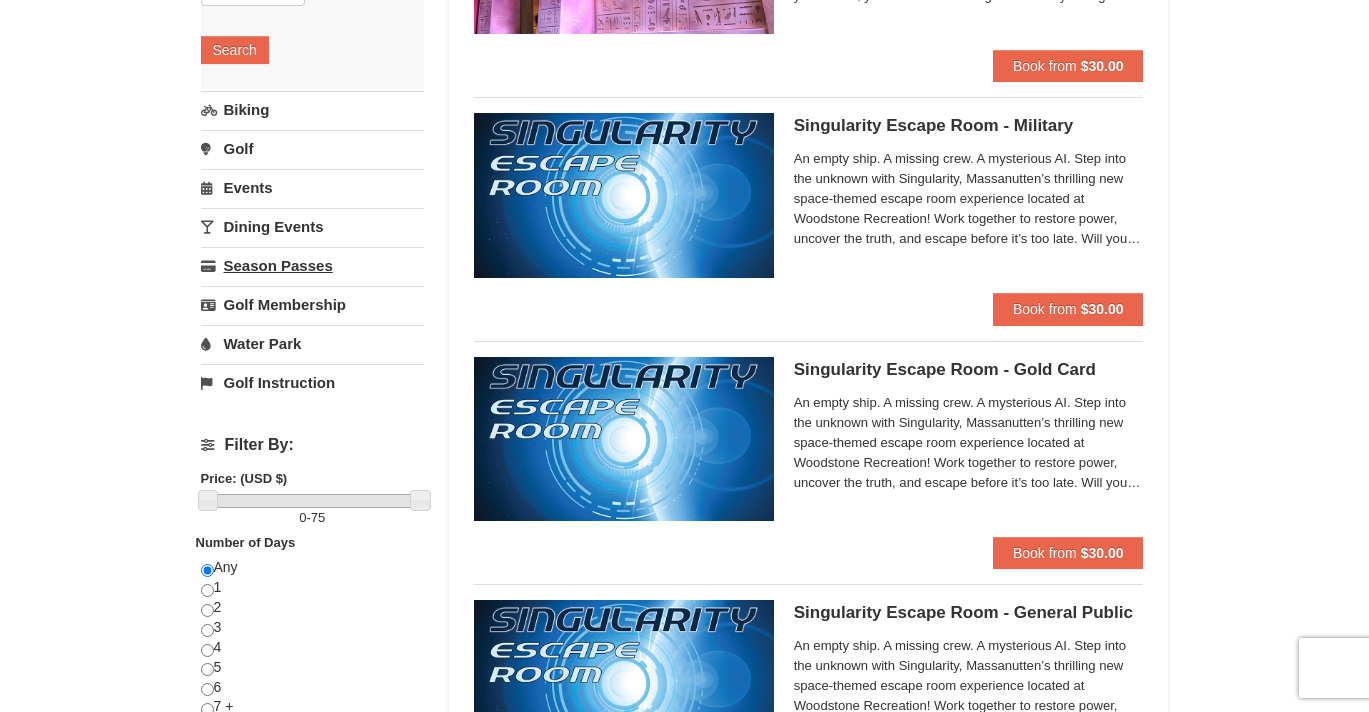 click on "Season Passes" at bounding box center [312, 265] 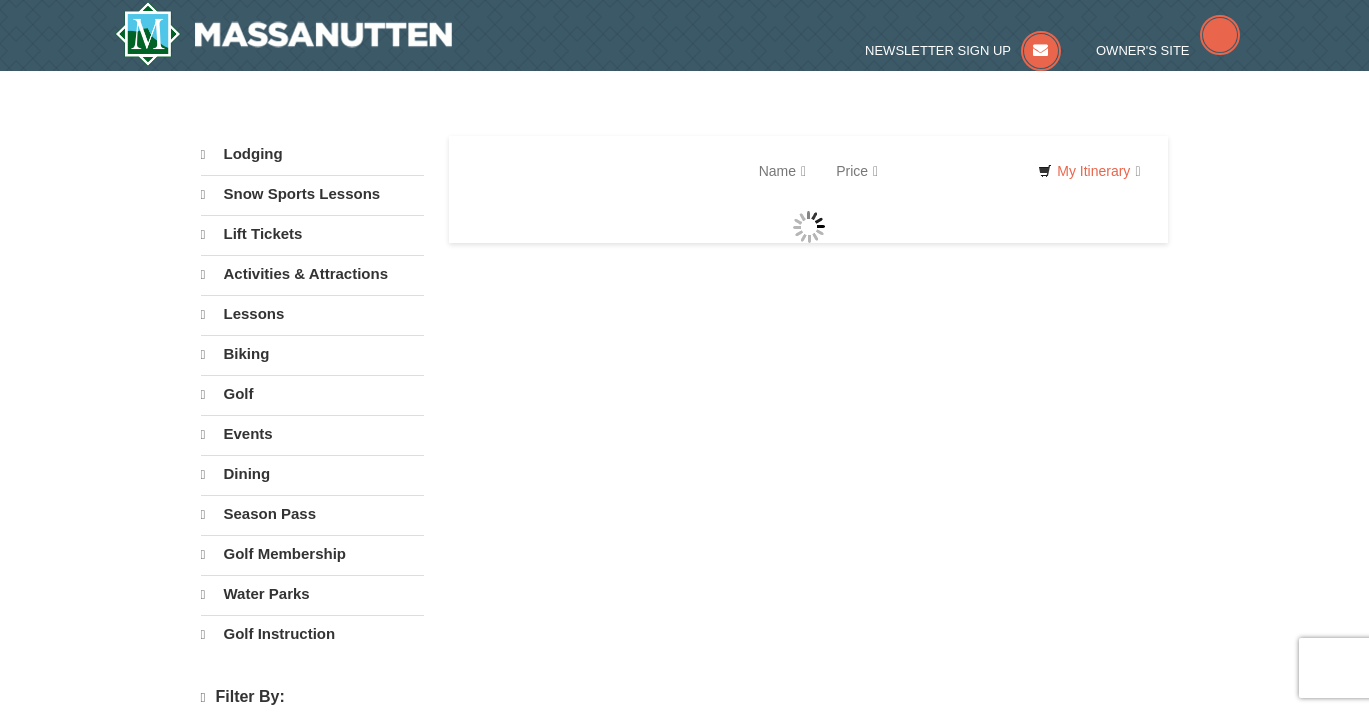 scroll, scrollTop: 0, scrollLeft: 0, axis: both 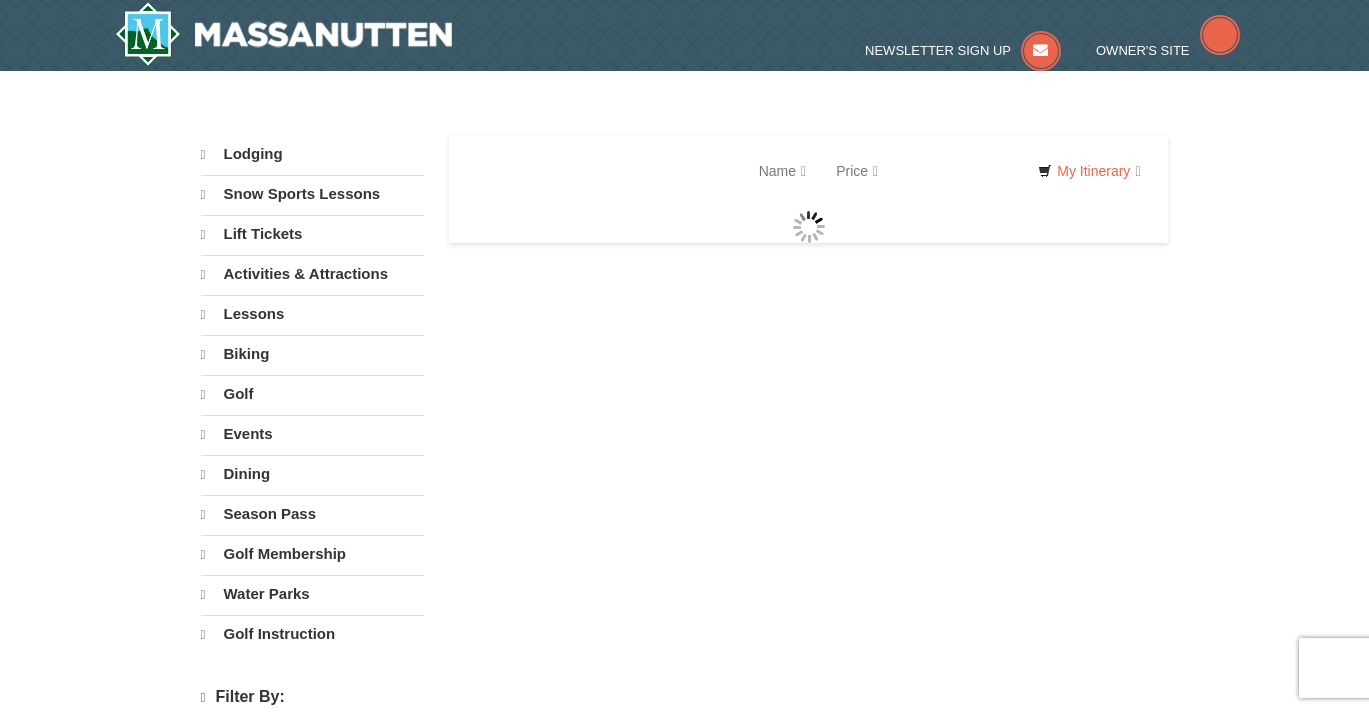 select on "8" 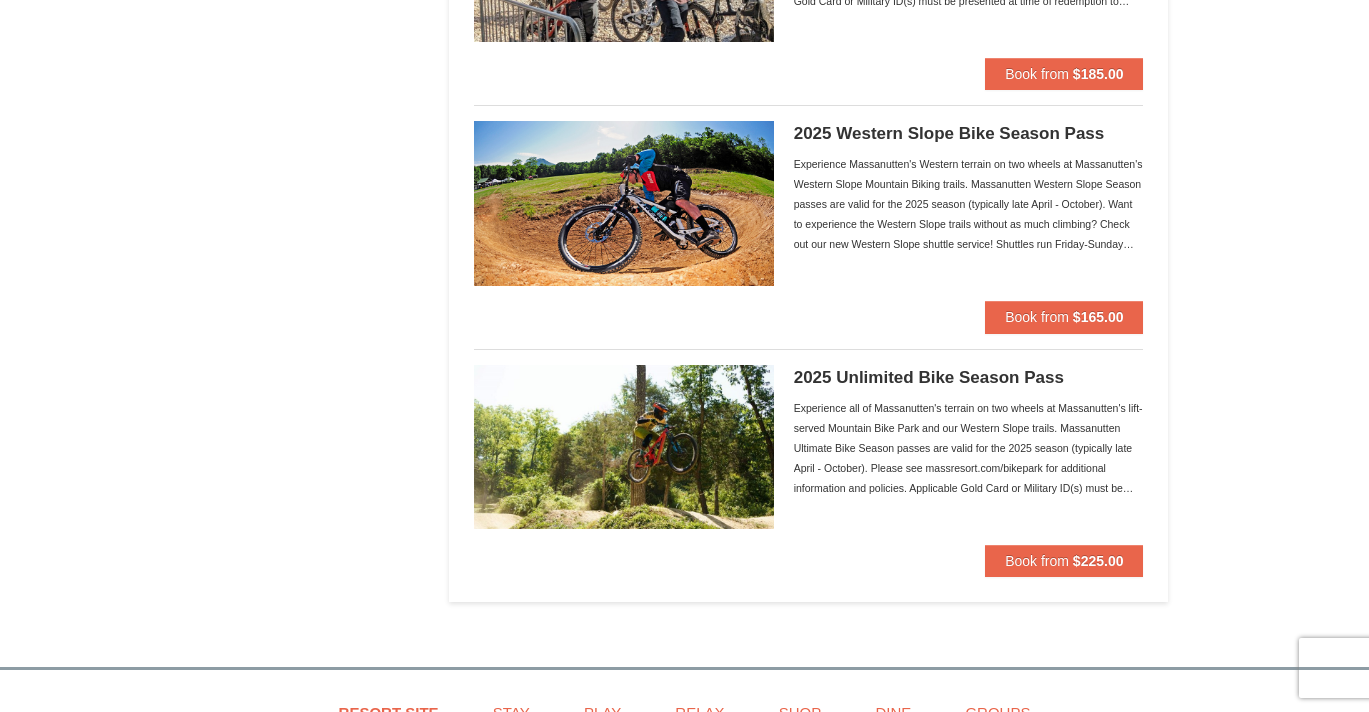 scroll, scrollTop: 2049, scrollLeft: 0, axis: vertical 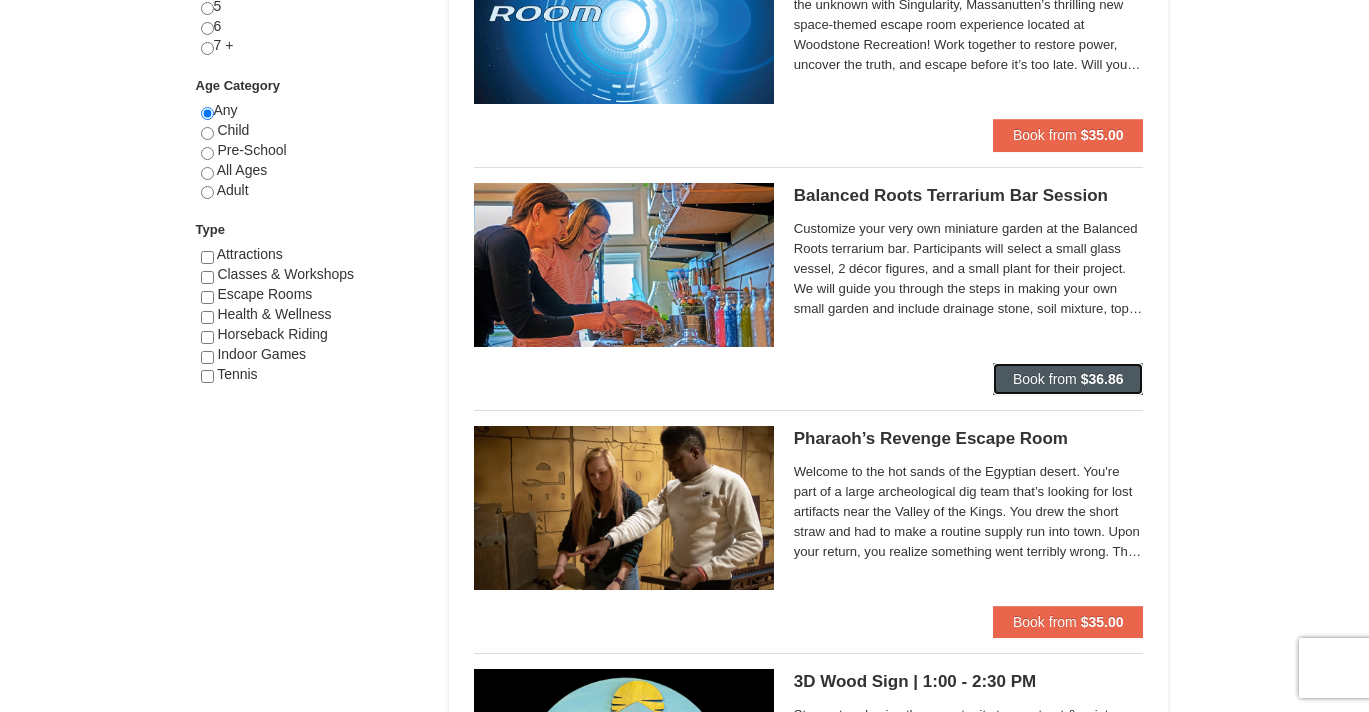 click on "Book from" at bounding box center (1045, 379) 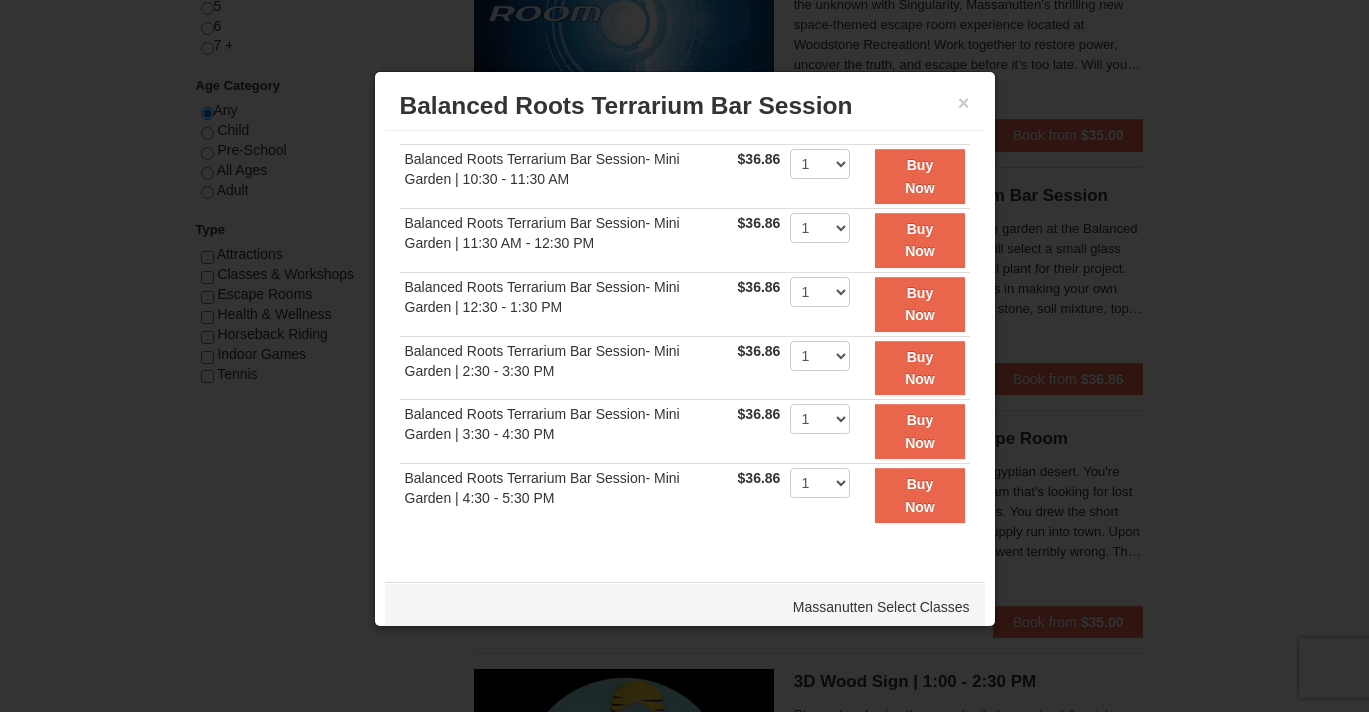 scroll, scrollTop: 0, scrollLeft: 0, axis: both 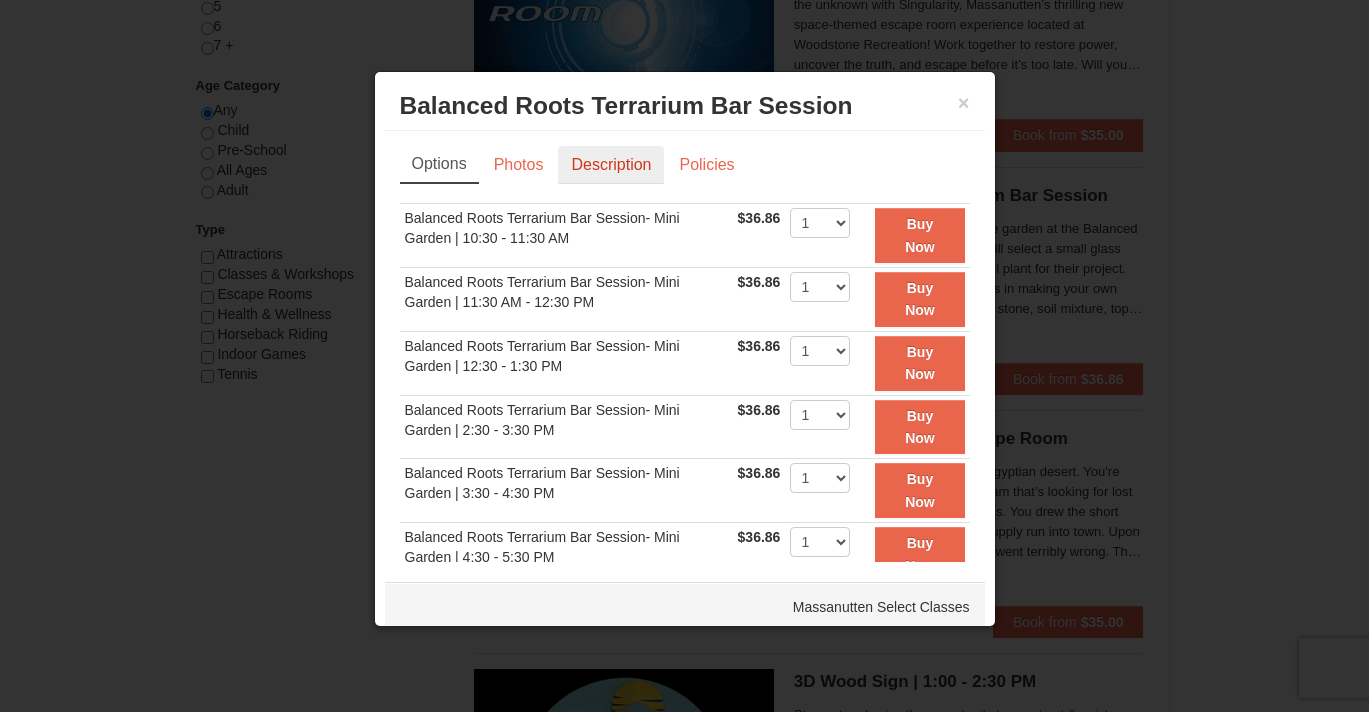 click on "Description" at bounding box center [611, 165] 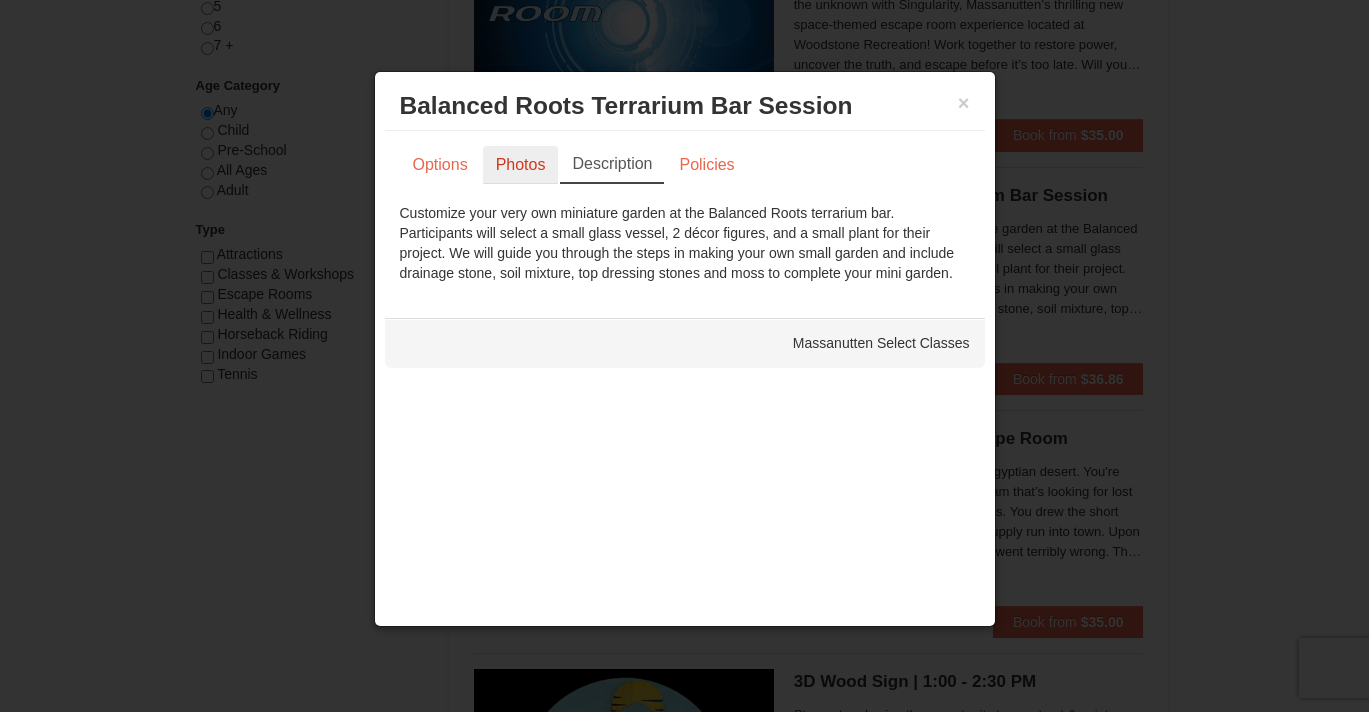 click on "Photos" at bounding box center [521, 165] 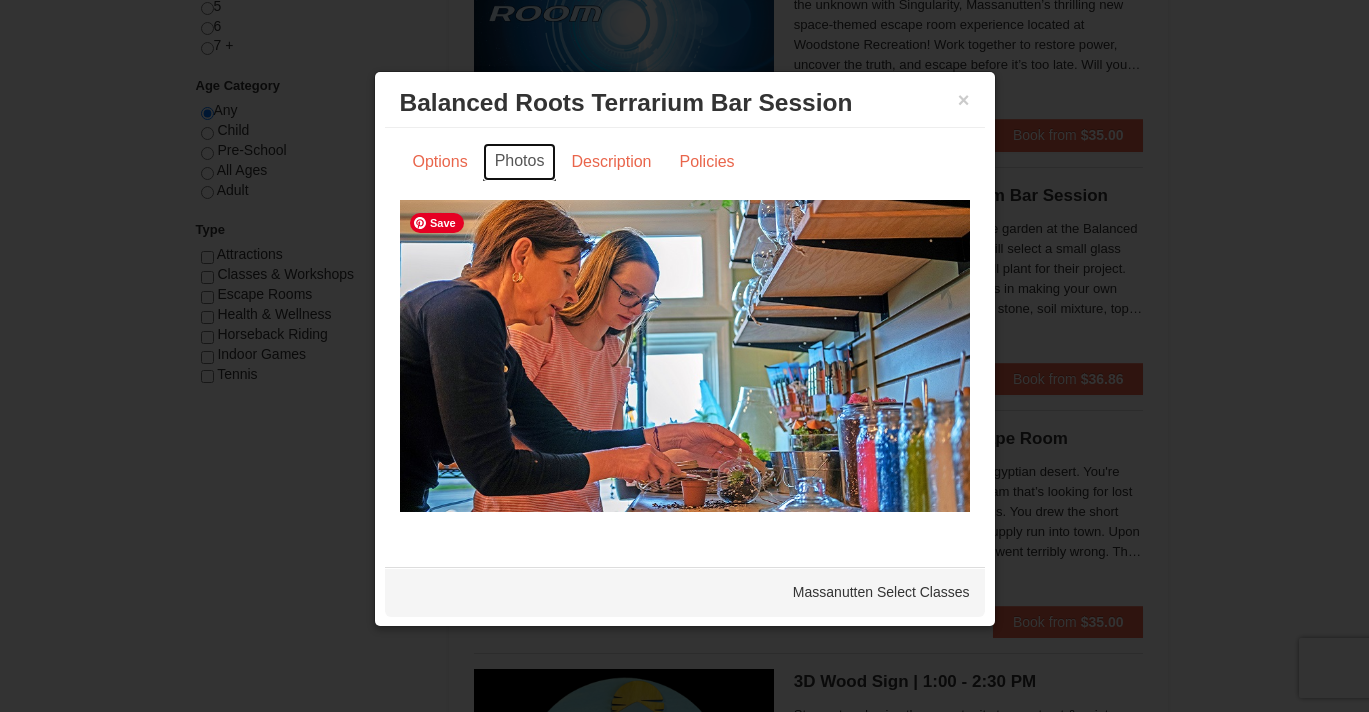 scroll, scrollTop: 0, scrollLeft: 0, axis: both 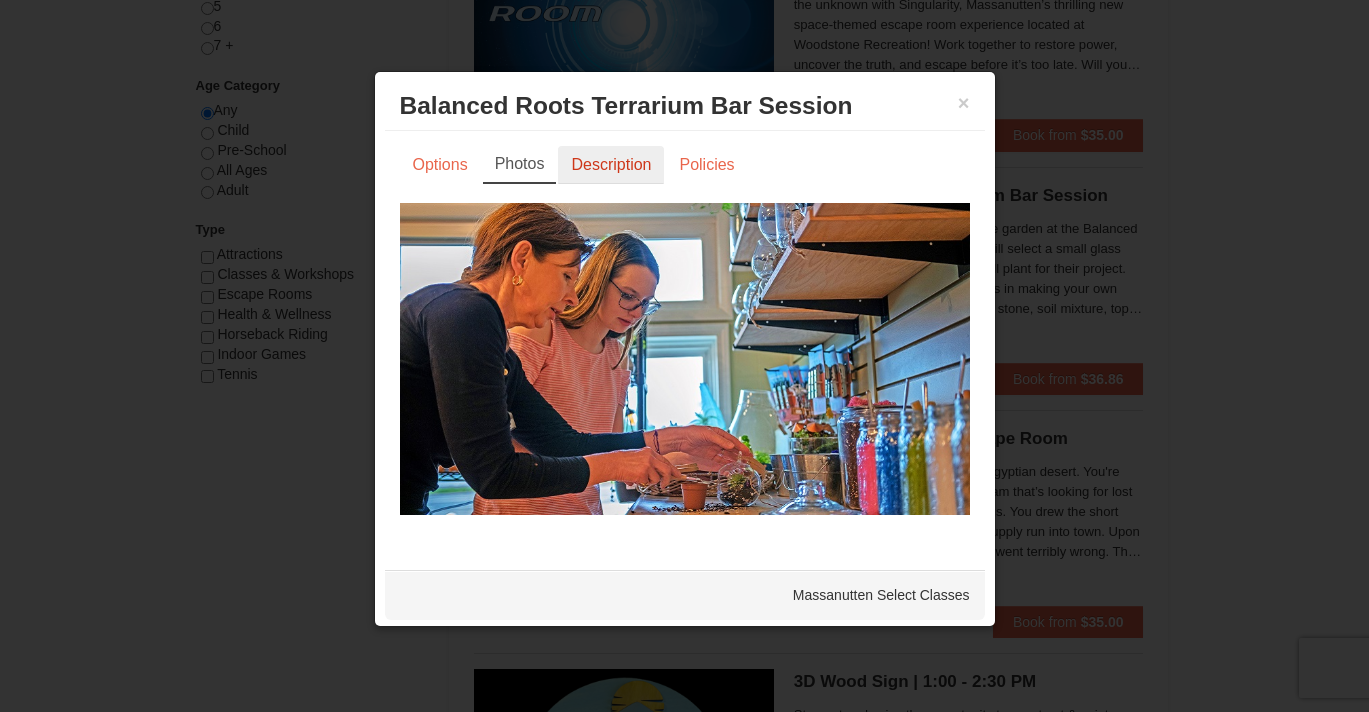 click on "Description" at bounding box center (611, 165) 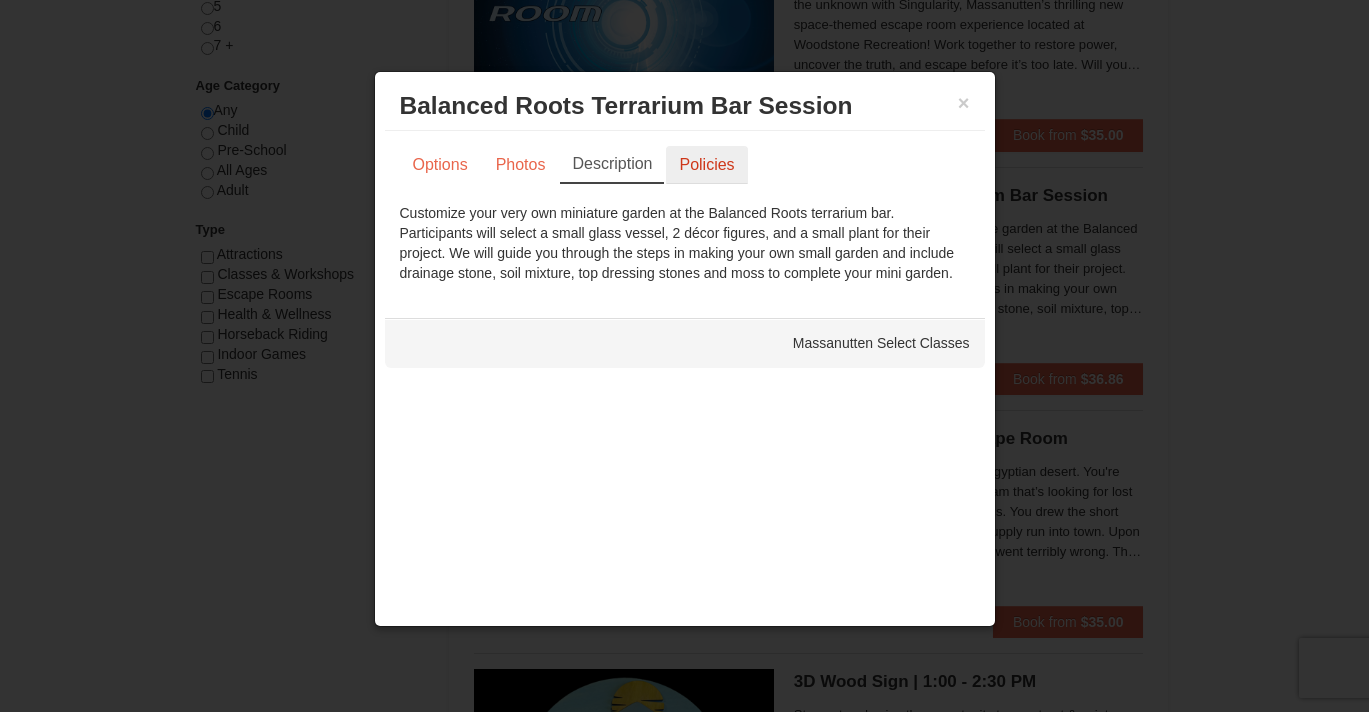 click on "Policies" at bounding box center (706, 165) 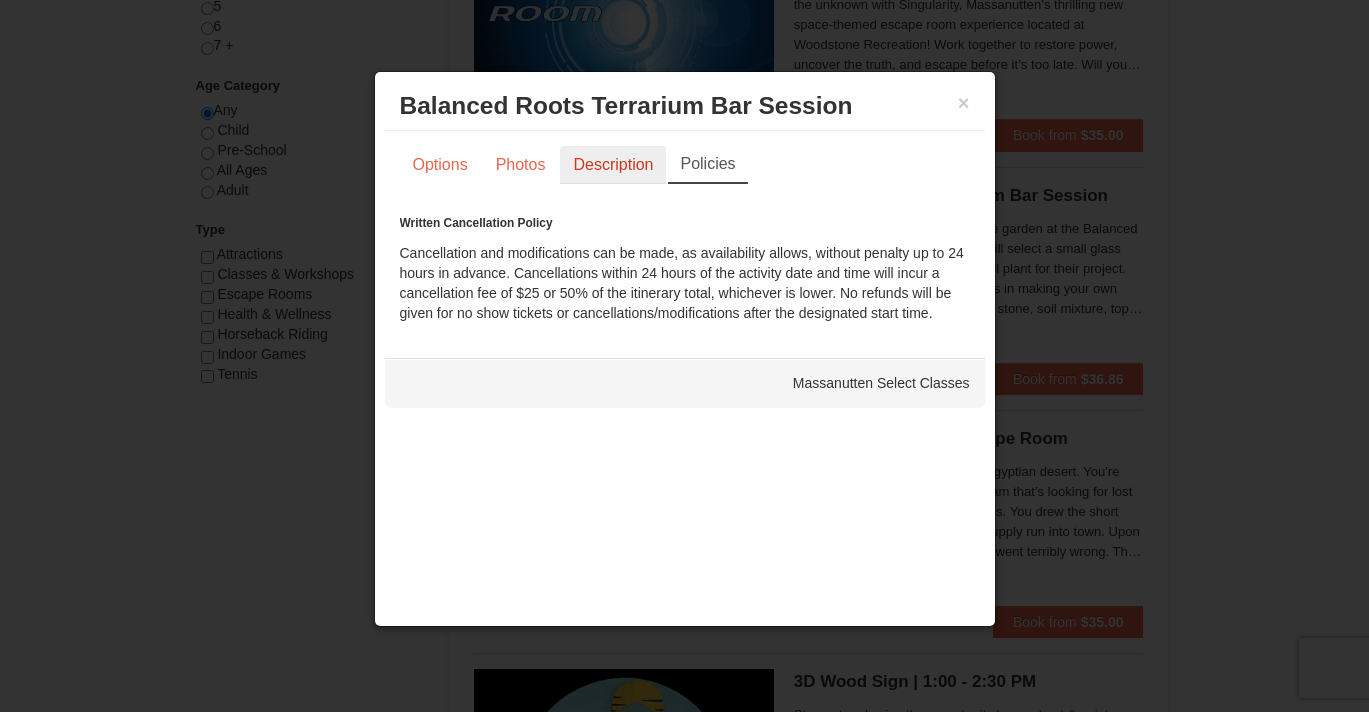 click on "Description" at bounding box center [613, 165] 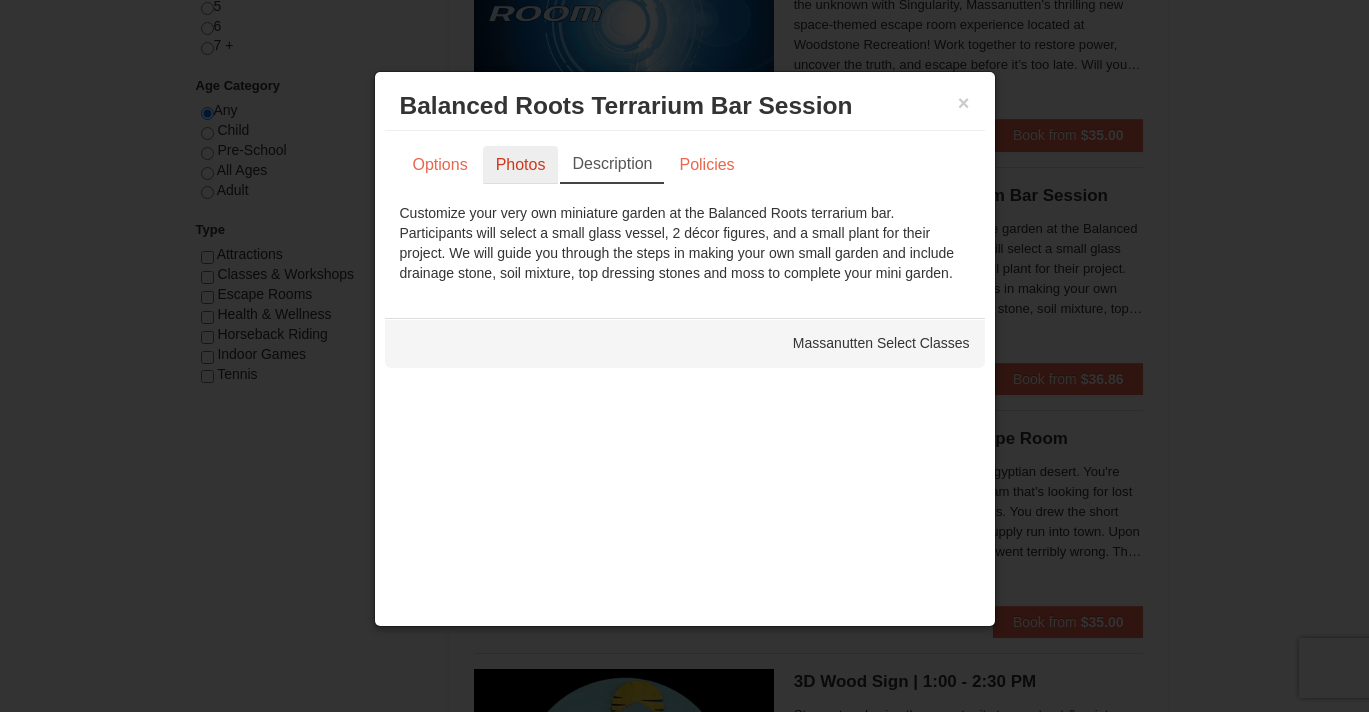 click on "Photos" at bounding box center [521, 165] 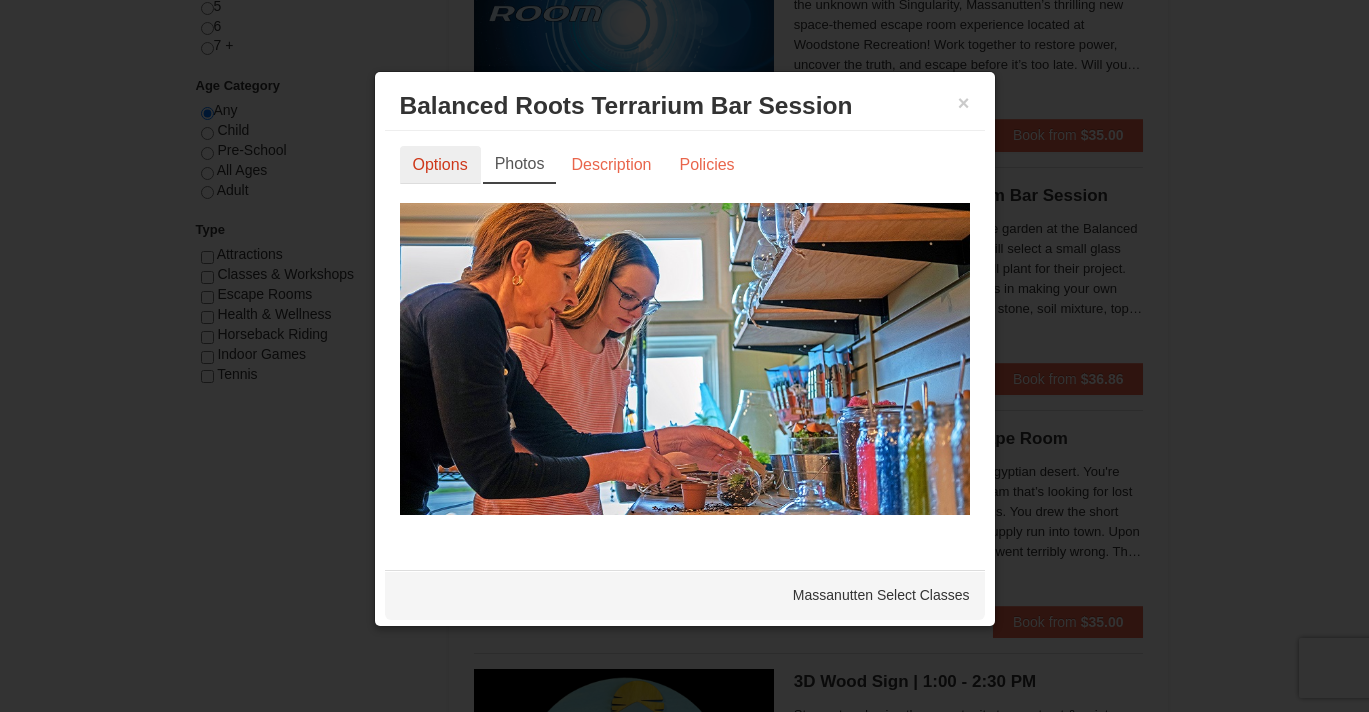 click on "Options" at bounding box center [440, 165] 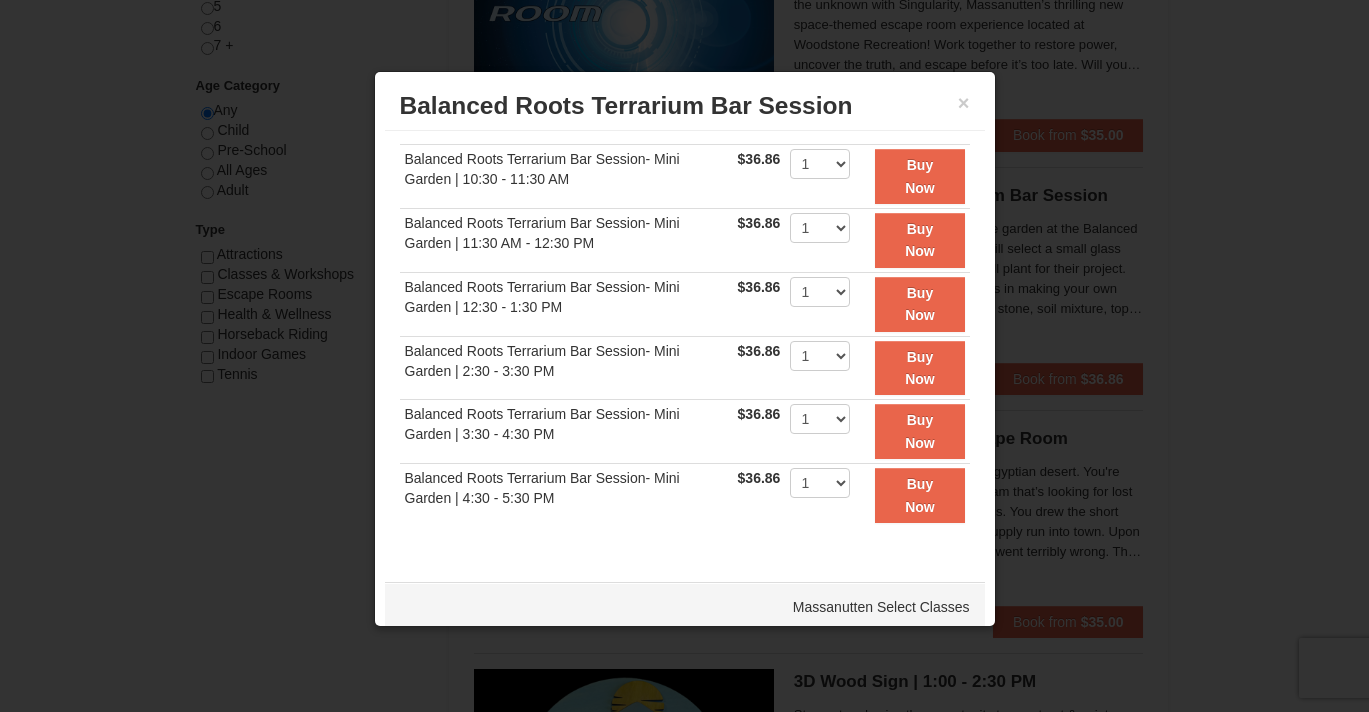 scroll, scrollTop: 0, scrollLeft: 0, axis: both 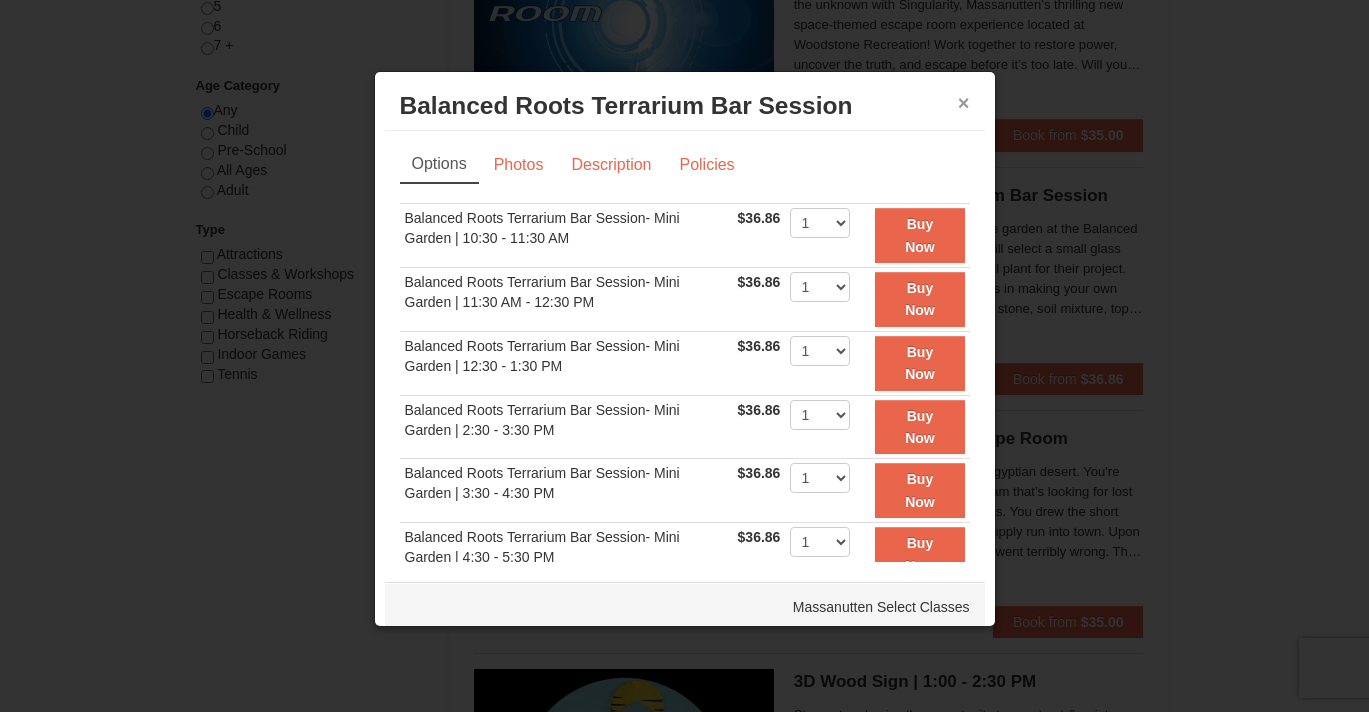 click on "×" at bounding box center [964, 103] 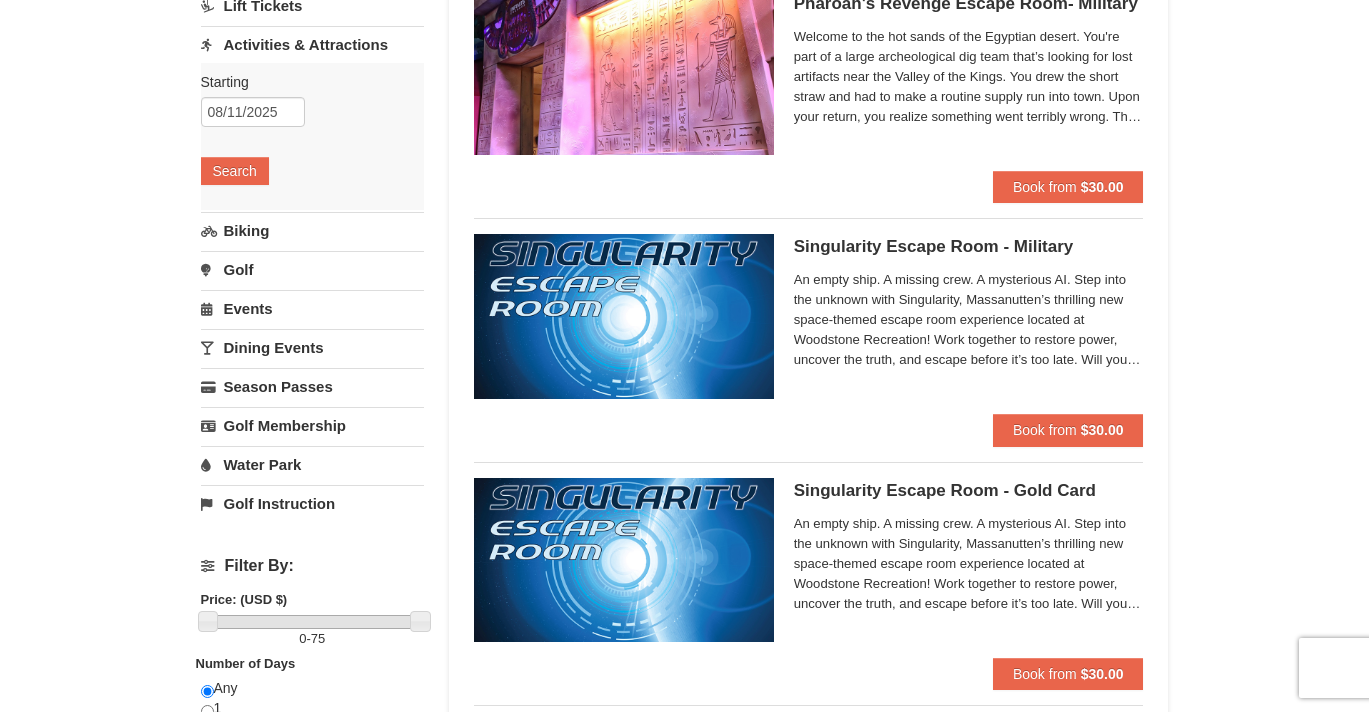 scroll, scrollTop: 0, scrollLeft: 0, axis: both 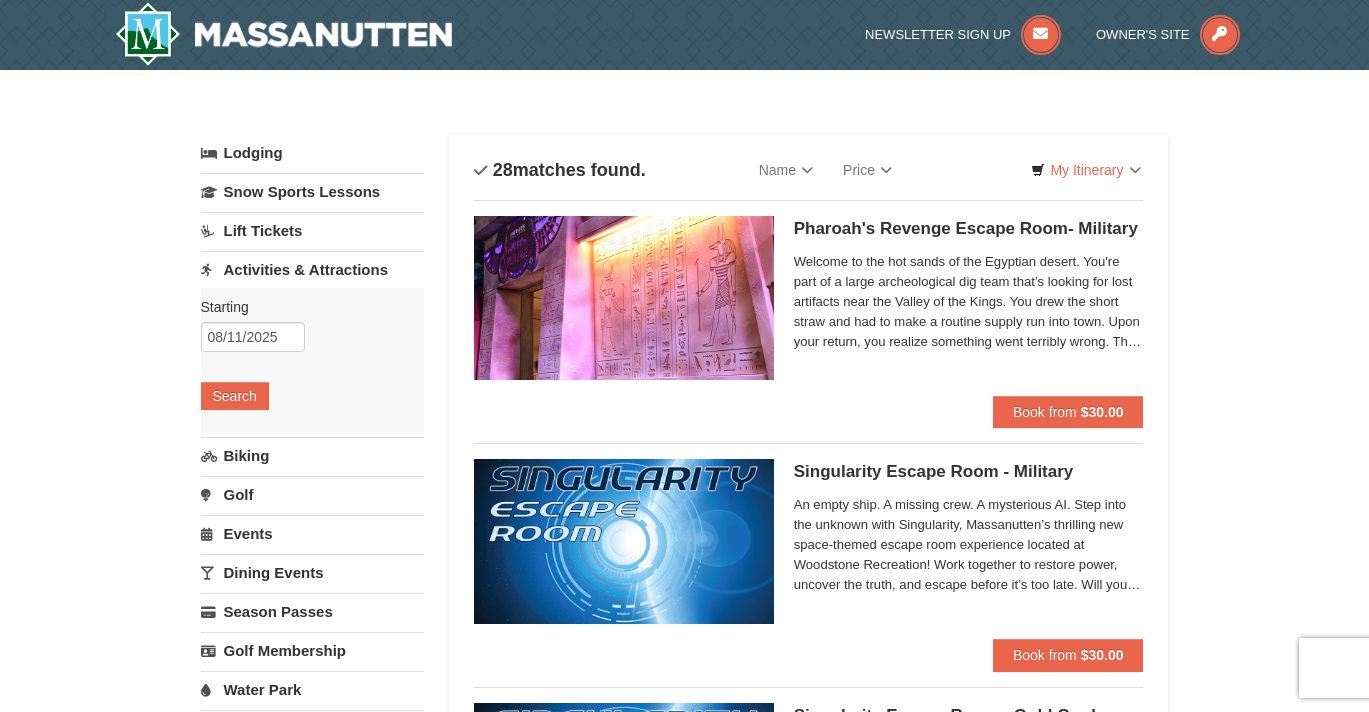 drag, startPoint x: 535, startPoint y: 49, endPoint x: 193, endPoint y: 36, distance: 342.24698 